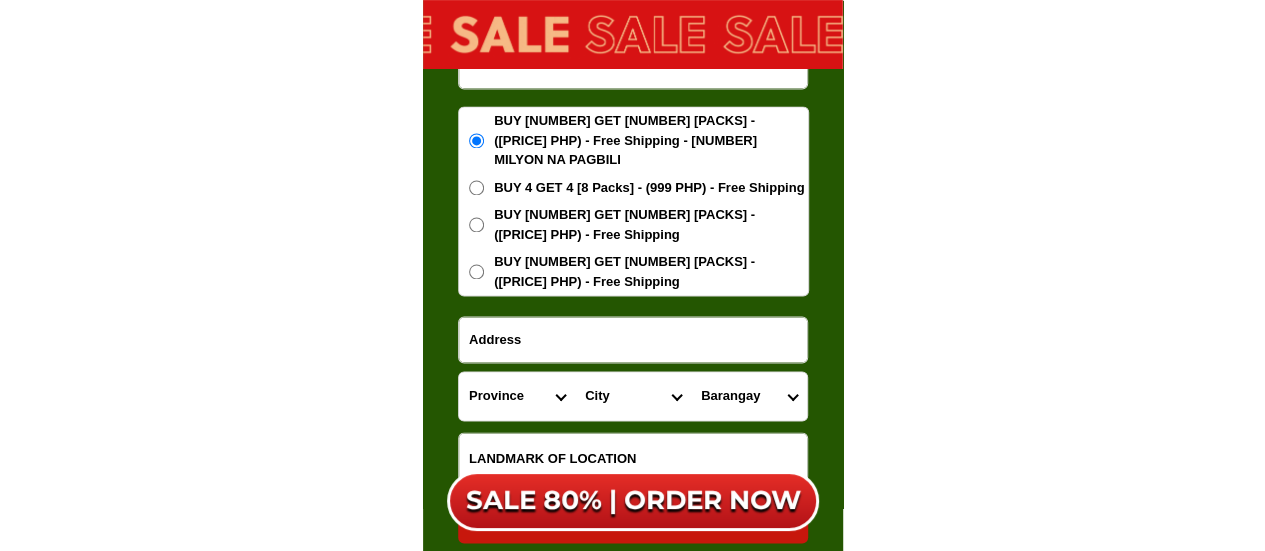 scroll, scrollTop: 12612, scrollLeft: 0, axis: vertical 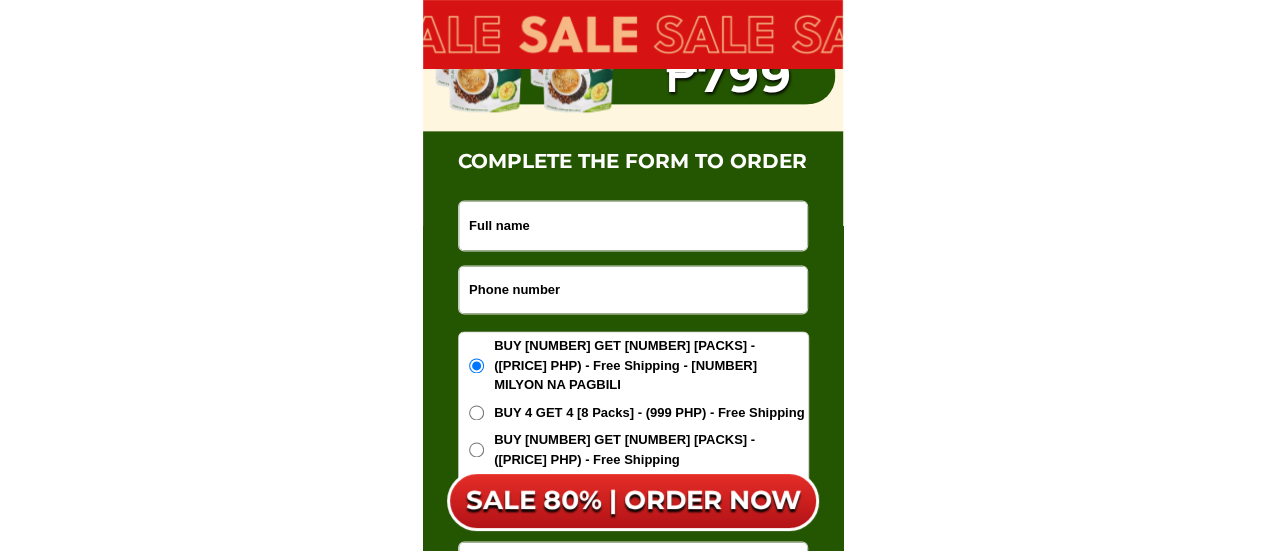 click at bounding box center [633, 289] 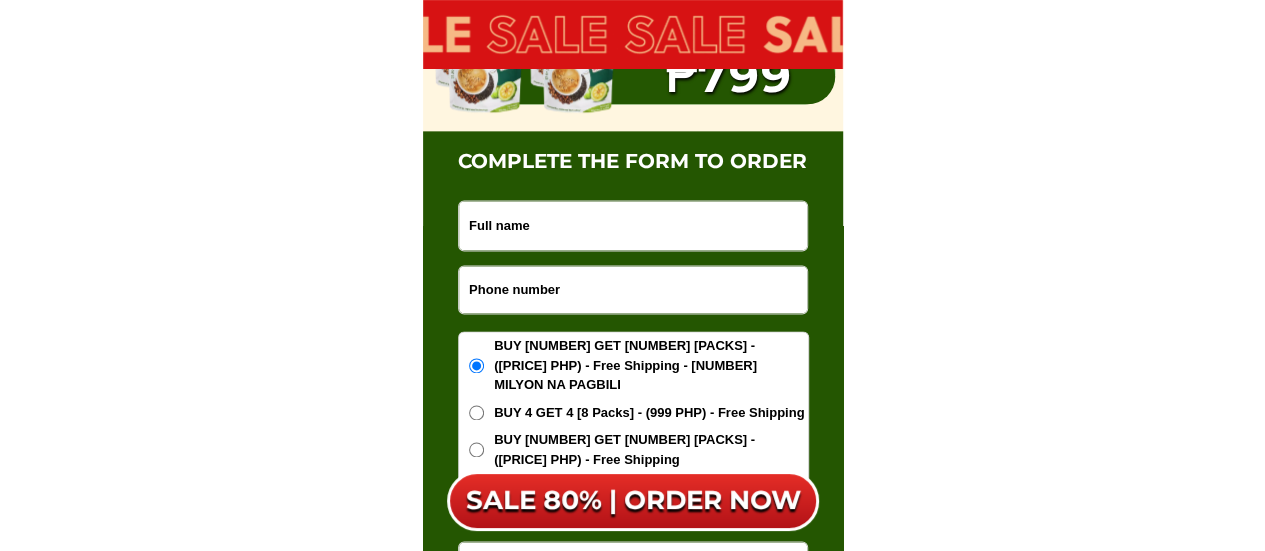 paste on "[PHONE]" 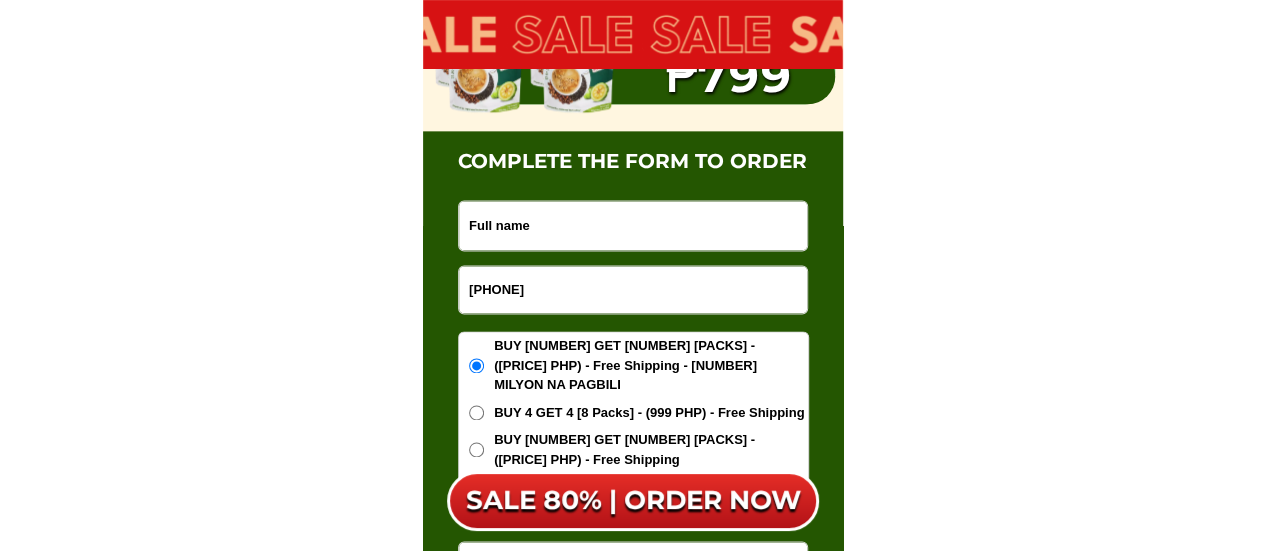 type on "[PHONE]" 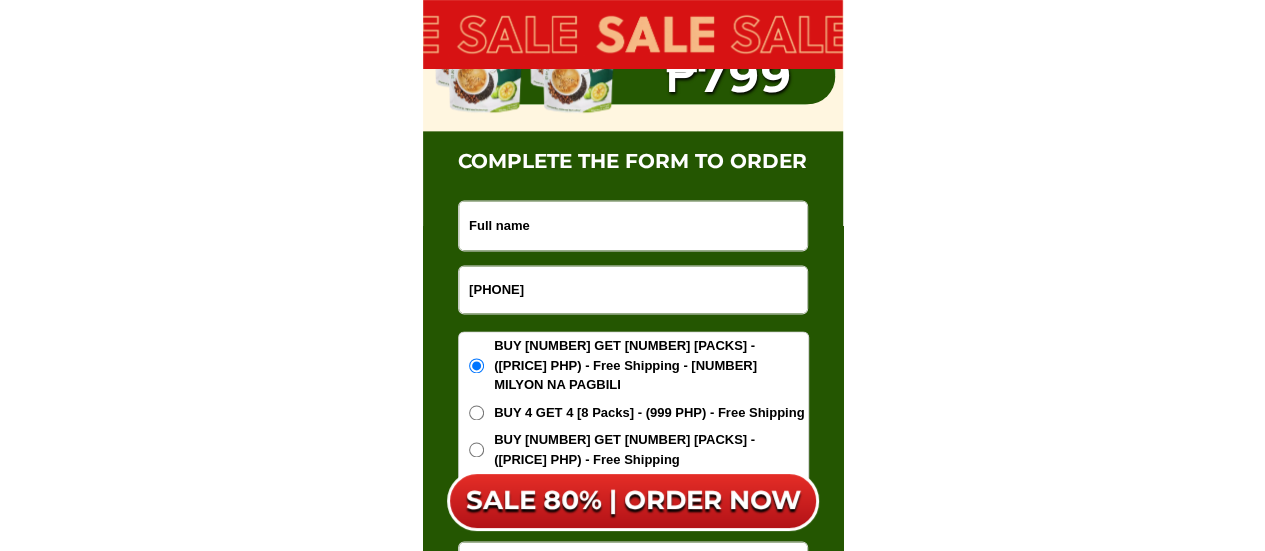 click at bounding box center (633, 225) 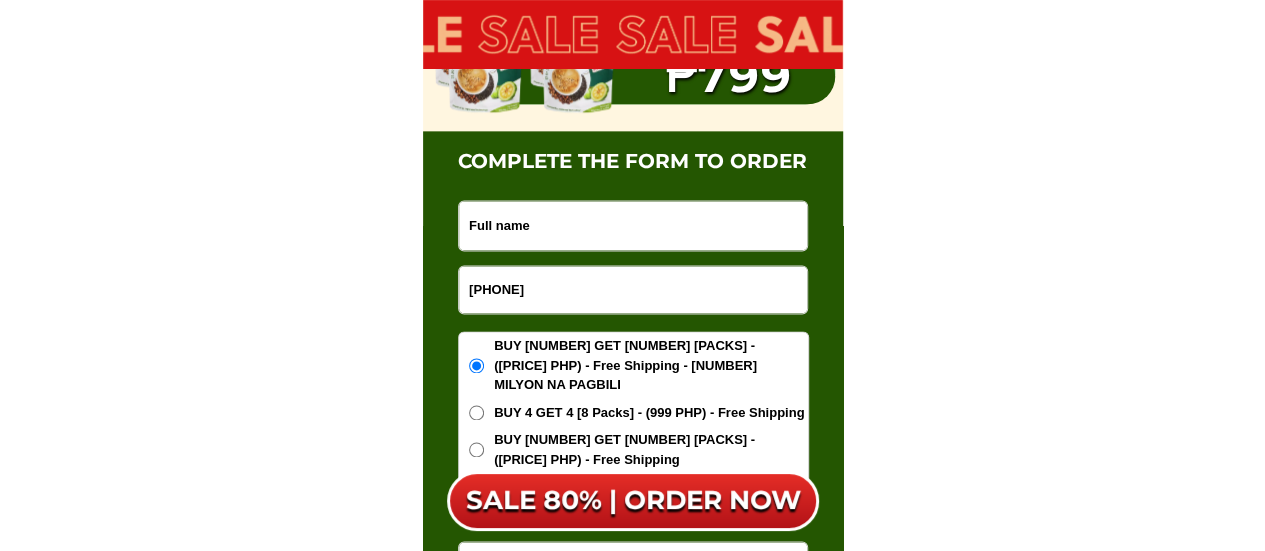 paste on "[FIRST] [LAST]" 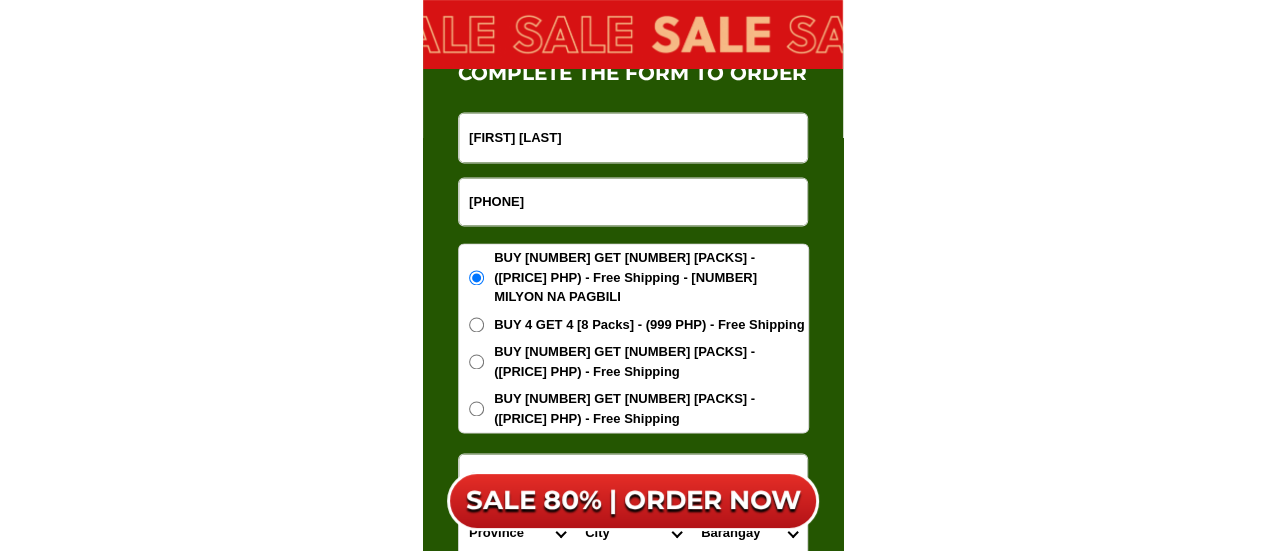 scroll, scrollTop: 12812, scrollLeft: 0, axis: vertical 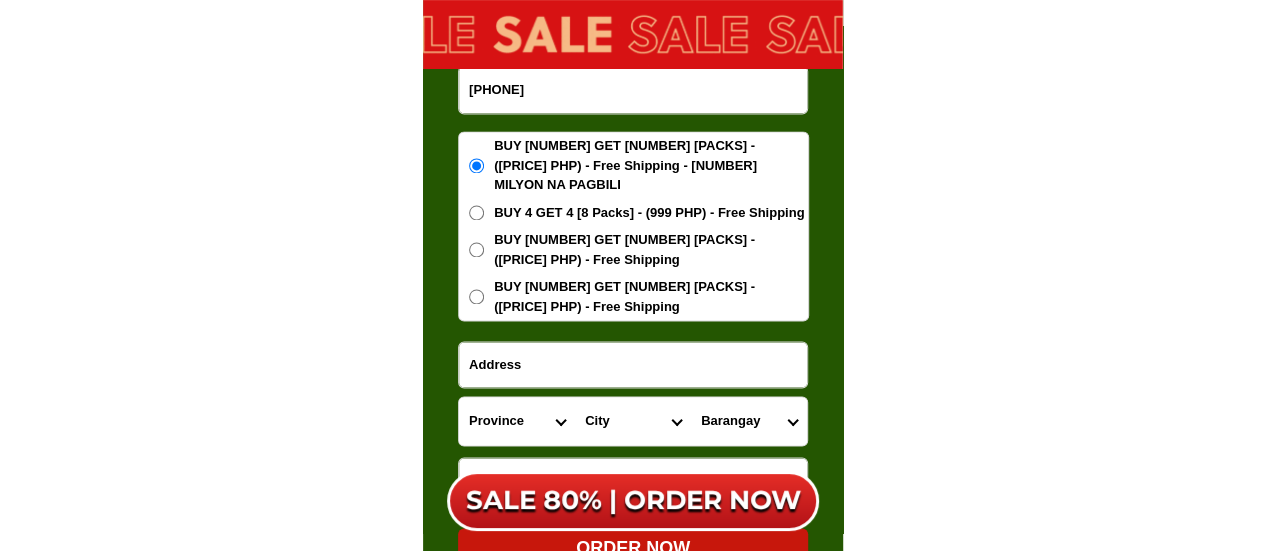 type on "[FIRST] [LAST]" 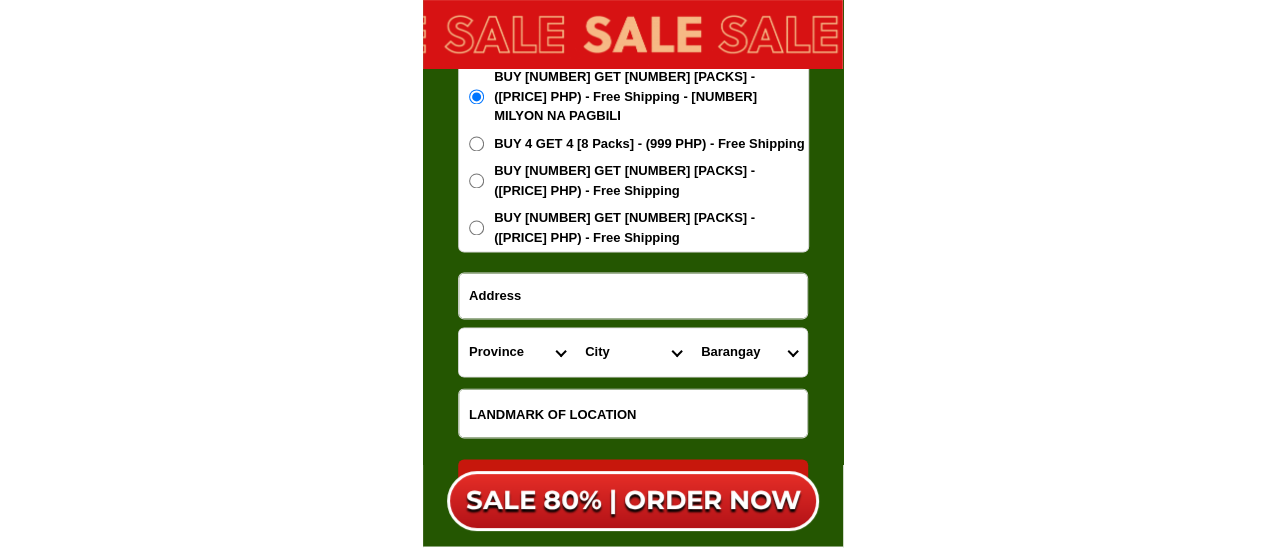 scroll, scrollTop: 12912, scrollLeft: 0, axis: vertical 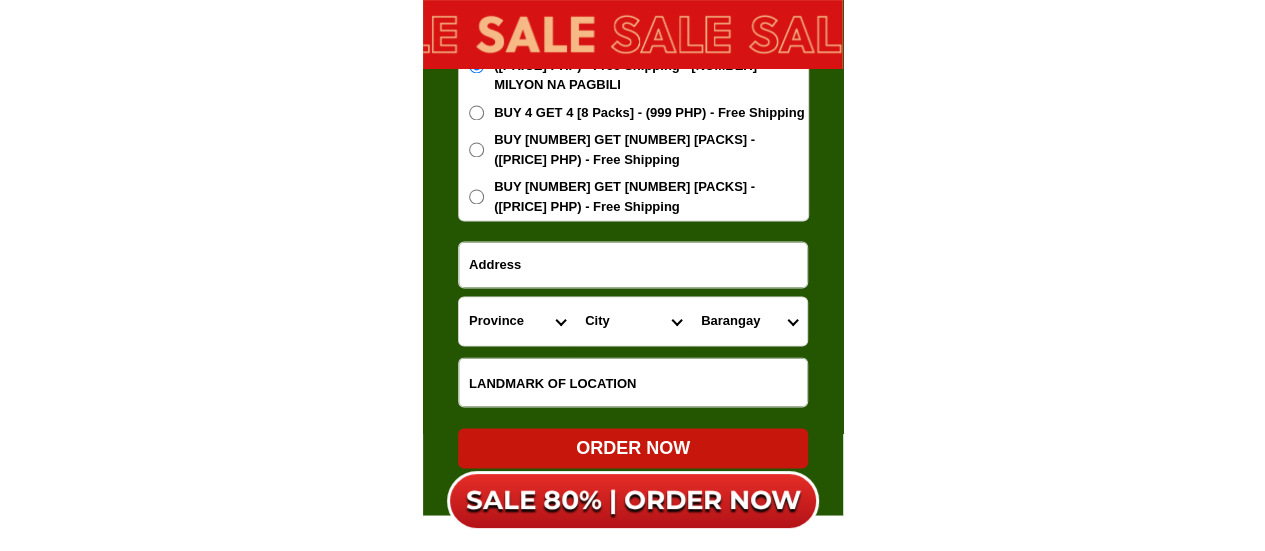 click on "[PROVINCE] Abra Agusan-del-norte Agusan-del-sur Aklan Albay Antique Apayao Aurora Basilan Bataan Batanes Batangas Benguet Biliran Bohol Bukidnon Bulacan Cagayan Camarines-norte Camarines-sur Camiguin Capiz Catanduanes Cavite Cebu Cotabato Davao-de-oro Davao-del-norte Davao-del-sur Davao-occidental Davao-oriental Dinagat-islands Eastern-samar Guimaras Ifugao Ilocos-norte Ilocos-sur Iloilo Isabela Kalinga La-union Laguna Lanao-del-norte Lanao-del-sur Leyte Maguindanao Marinduque Masbate Metro-manila Misamis-occidental Misamis-oriental Mountain-province Negros-occidental Negros-oriental Northern-samar Nueva-ecija Nueva-vizcaya Occidental-mindoro Oriental-mindoro Palawan Pampanga Pangasinan Quezon Quirino Rizal Romblon Sarangani Siquijor Sorsogon South-cotabato Southern-leyte Sultan-kudarat Sulu Surigao-del-norte Surigao-del-sur Tarlac Tawi-tawi Western-samar Zambales Zamboanga-del-norte Zamboanga-del-sur Zamboanga-sibugay" at bounding box center [517, 321] 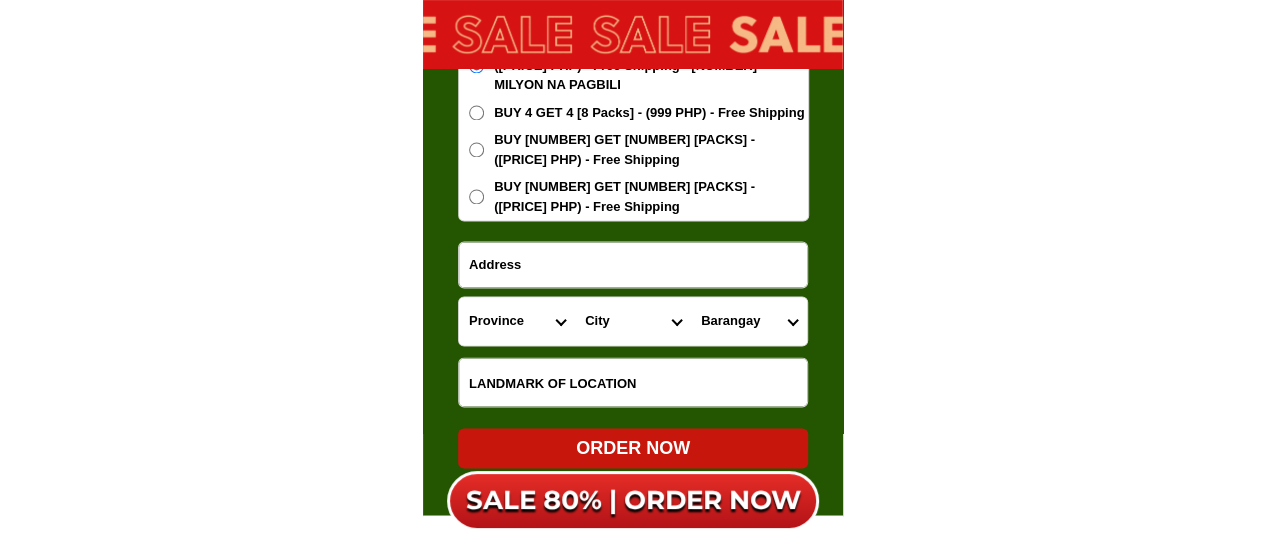 select on "63_394" 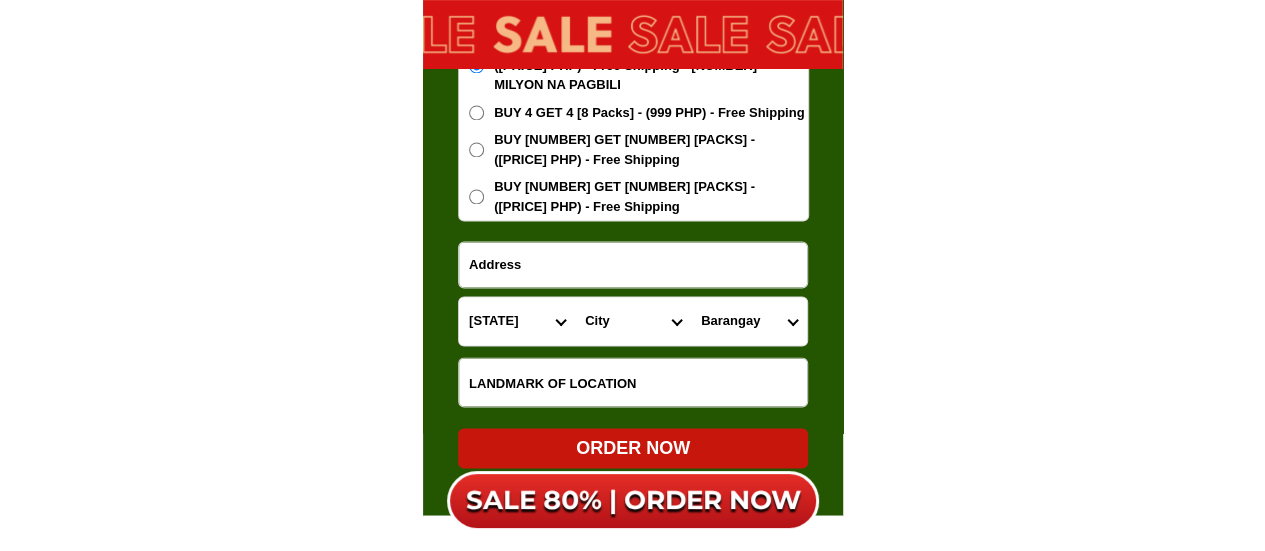 click on "[PROVINCE] Abra Agusan-del-norte Agusan-del-sur Aklan Albay Antique Apayao Aurora Basilan Bataan Batanes Batangas Benguet Biliran Bohol Bukidnon Bulacan Cagayan Camarines-norte Camarines-sur Camiguin Capiz Catanduanes Cavite Cebu Cotabato Davao-de-oro Davao-del-norte Davao-del-sur Davao-occidental Davao-oriental Dinagat-islands Eastern-samar Guimaras Ifugao Ilocos-norte Ilocos-sur Iloilo Isabela Kalinga La-union Laguna Lanao-del-norte Lanao-del-sur Leyte Maguindanao Marinduque Masbate Metro-manila Misamis-occidental Misamis-oriental Mountain-province Negros-occidental Negros-oriental Northern-samar Nueva-ecija Nueva-vizcaya Occidental-mindoro Oriental-mindoro Palawan Pampanga Pangasinan Quezon Quirino Rizal Romblon Sarangani Siquijor Sorsogon South-cotabato Southern-leyte Sultan-kudarat Sulu Surigao-del-norte Surigao-del-sur Tarlac Tawi-tawi Western-samar Zambales Zamboanga-del-norte Zamboanga-del-sur Zamboanga-sibugay" at bounding box center (517, 321) 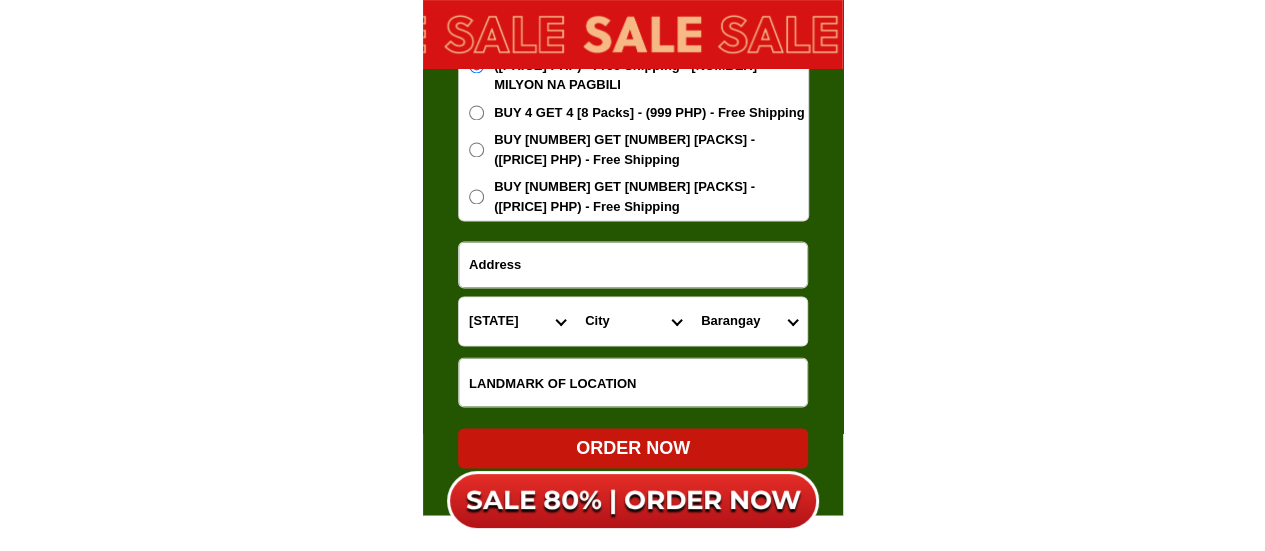 click on "City [PLACE] [PLACE] [PLACE] [PLACE] [PLACE] [PLACE] [PLACE] [PLACE] [PLACE] [PLACE] [PLACE]" at bounding box center (633, 321) 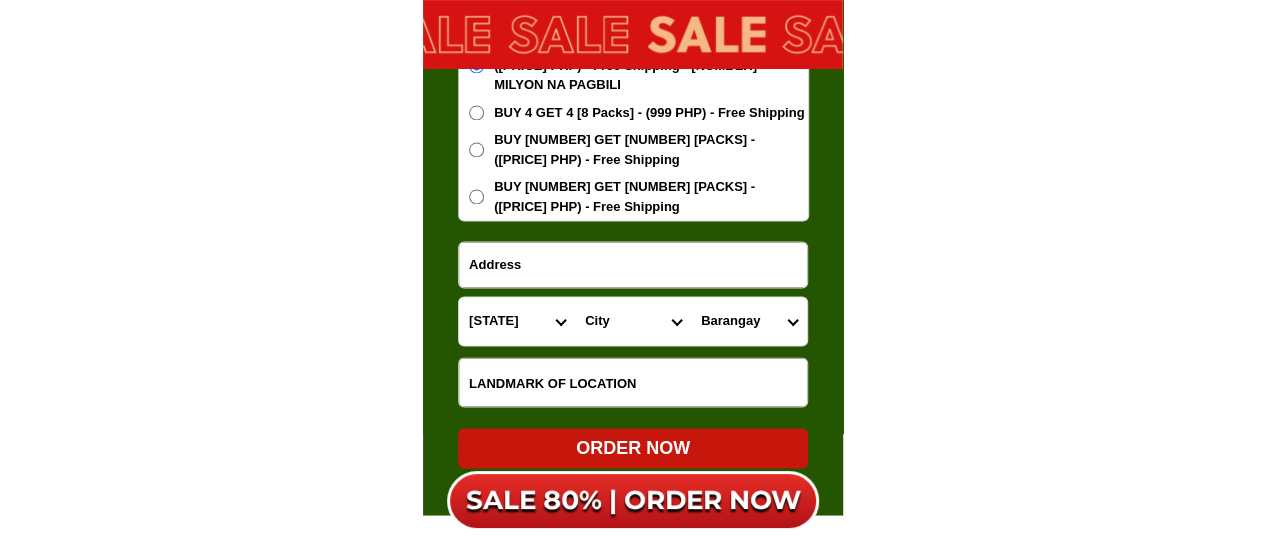select on "[PHONE]" 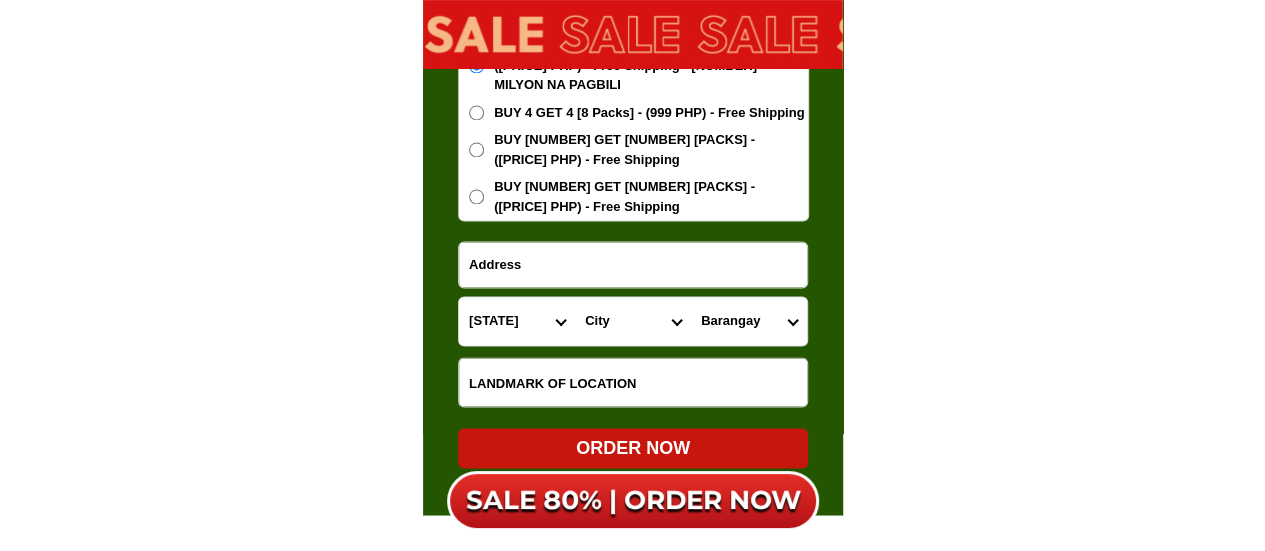 click on "City [PLACE] [PLACE] [PLACE] [PLACE] [PLACE] [PLACE] [PLACE] [PLACE] [PLACE] [PLACE] [PLACE]" at bounding box center [633, 321] 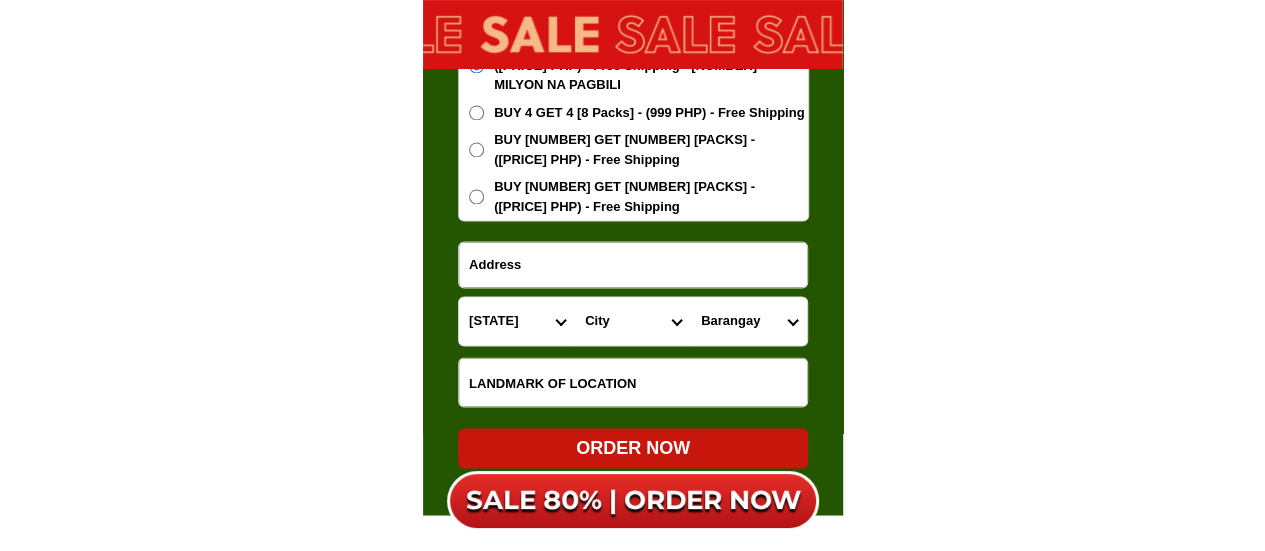 click on "Barangay [PLACE] [PLACE] [PLACE] [PLACE] [PLACE] [PLACE] [PLACE] [PLACE] [PLACE] [PLACE] [PLACE] [PLACE] [PLACE] [PLACE] [PLACE] [PLACE] [PLACE] [PLACE] [PLACE] [PLACE] [PLACE] [PLACE] [PLACE] [PLACE] [PLACE] [PLACE] [PLACE] [PLACE] [PLACE] [PLACE] [PLACE] [PLACE] [PLACE] [PLACE] [PLACE] [PLACE] [PLACE] [PLACE] [PLACE] [PLACE] [PLACE] [PLACE] [PLACE] [PLACE] [PLACE] [PLACE] [PLACE] [PLACE] [PLACE] [PLACE] [PLACE] [PLACE] [PLACE]" at bounding box center (749, 321) 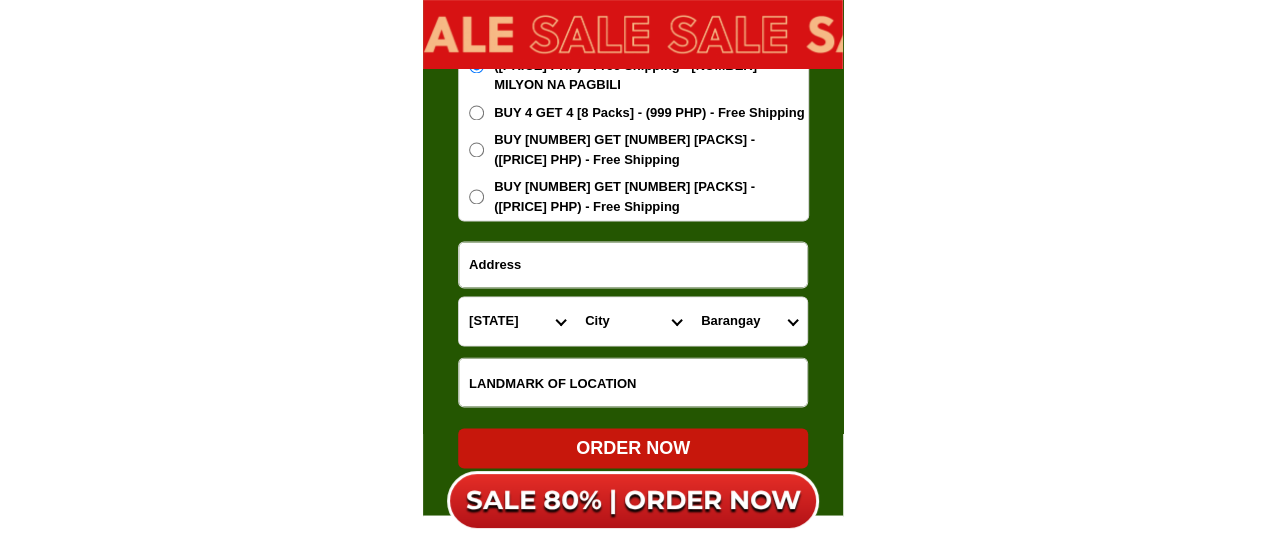 click on "Barangay [PLACE] [PLACE] [PLACE] [PLACE] [PLACE] [PLACE] [PLACE] [PLACE] [PLACE] [PLACE] [PLACE] [PLACE] [PLACE] [PLACE] [PLACE] [PLACE] [PLACE] [PLACE] [PLACE] [PLACE] [PLACE] [PLACE] [PLACE] [PLACE] [PLACE] [PLACE] [PLACE] [PLACE] [PLACE] [PLACE] [PLACE] [PLACE] [PLACE] [PLACE] [PLACE] [PLACE] [PLACE] [PLACE] [PLACE] [PLACE] [PLACE] [PLACE] [PLACE] [PLACE] [PLACE] [PLACE] [PLACE] [PLACE] [PLACE] [PLACE] [PLACE] [PLACE] [PLACE]" at bounding box center [749, 321] 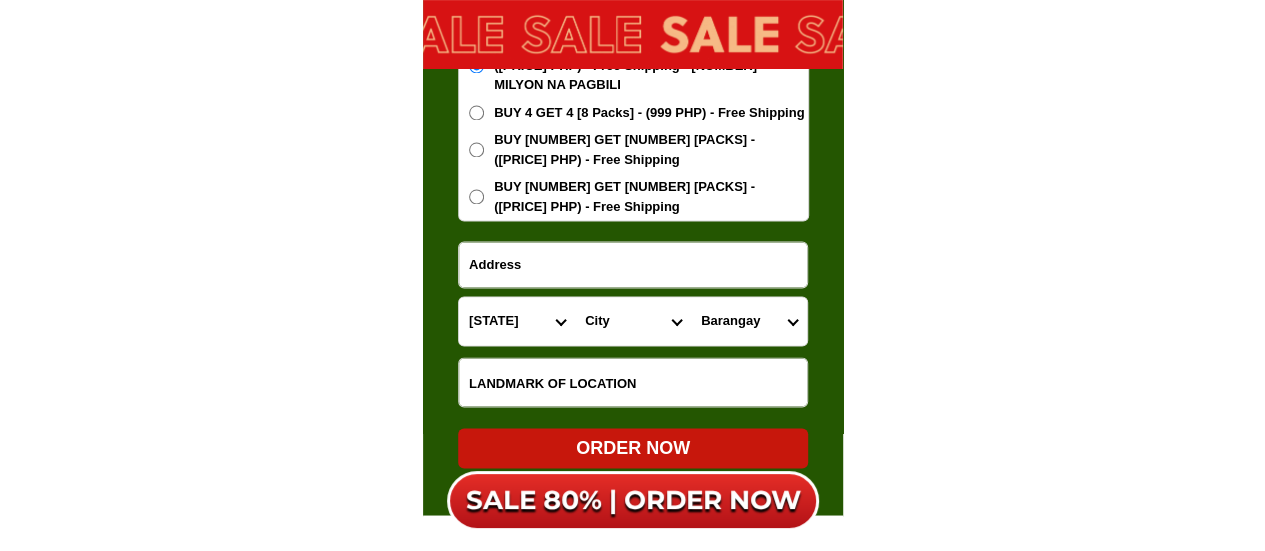 select on "[PHONE]" 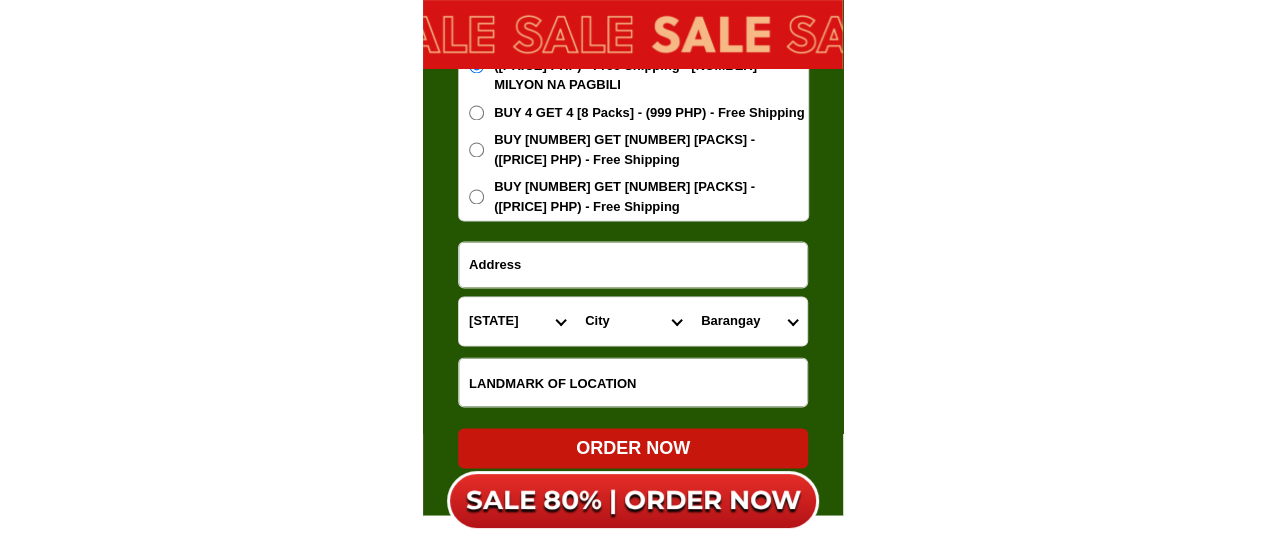 click on "Barangay [PLACE] [PLACE] [PLACE] [PLACE] [PLACE] [PLACE] [PLACE] [PLACE] [PLACE] [PLACE] [PLACE] [PLACE] [PLACE] [PLACE] [PLACE] [PLACE] [PLACE] [PLACE] [PLACE] [PLACE] [PLACE] [PLACE] [PLACE] [PLACE] [PLACE] [PLACE] [PLACE] [PLACE] [PLACE] [PLACE] [PLACE] [PLACE] [PLACE] [PLACE] [PLACE] [PLACE] [PLACE] [PLACE] [PLACE] [PLACE] [PLACE] [PLACE] [PLACE] [PLACE] [PLACE] [PLACE] [PLACE] [PLACE] [PLACE] [PLACE] [PLACE] [PLACE] [PLACE]" at bounding box center (749, 321) 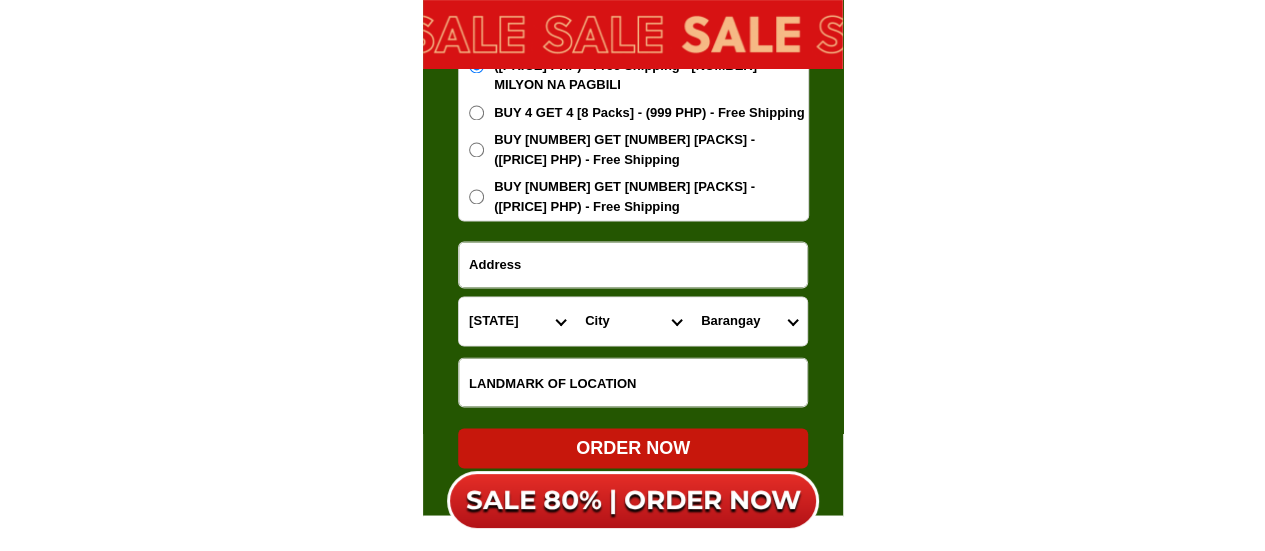 click at bounding box center (633, 264) 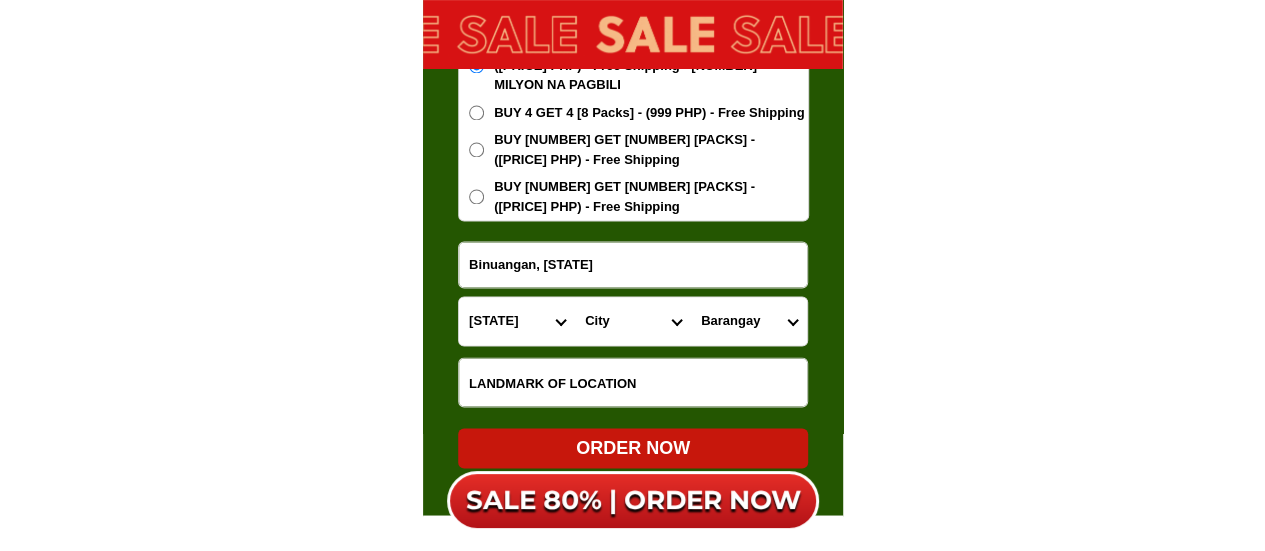 click on "City [PLACE] [PLACE] [PLACE] [PLACE] [PLACE] [PLACE] [PLACE] [PLACE] [PLACE] [PLACE] [PLACE]" at bounding box center [633, 321] 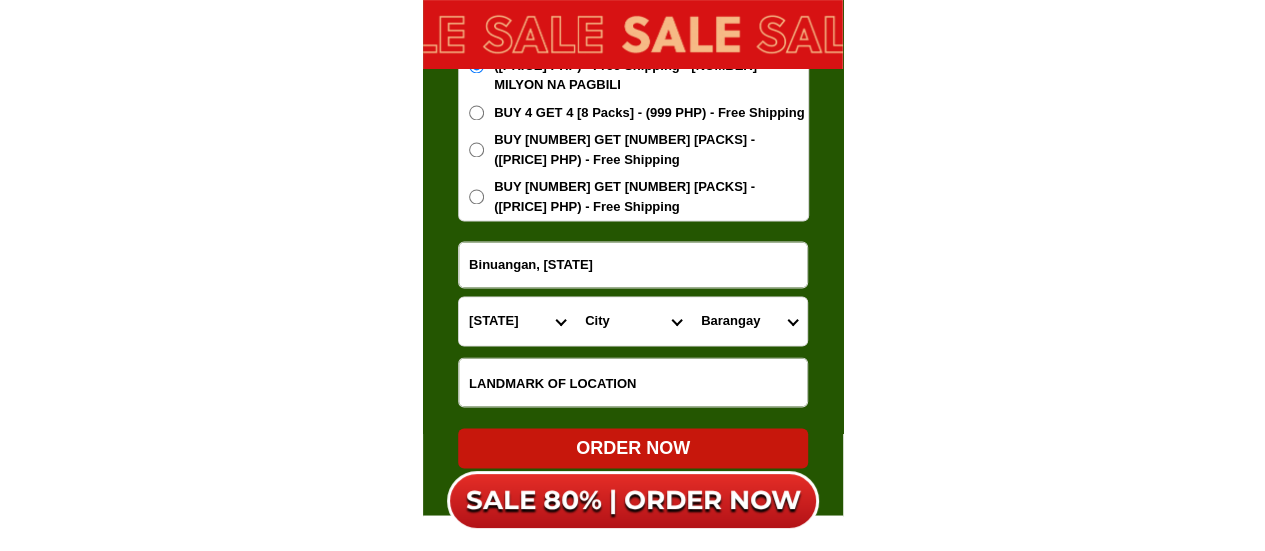 click on "Binuangan, [STATE]" at bounding box center [633, 264] 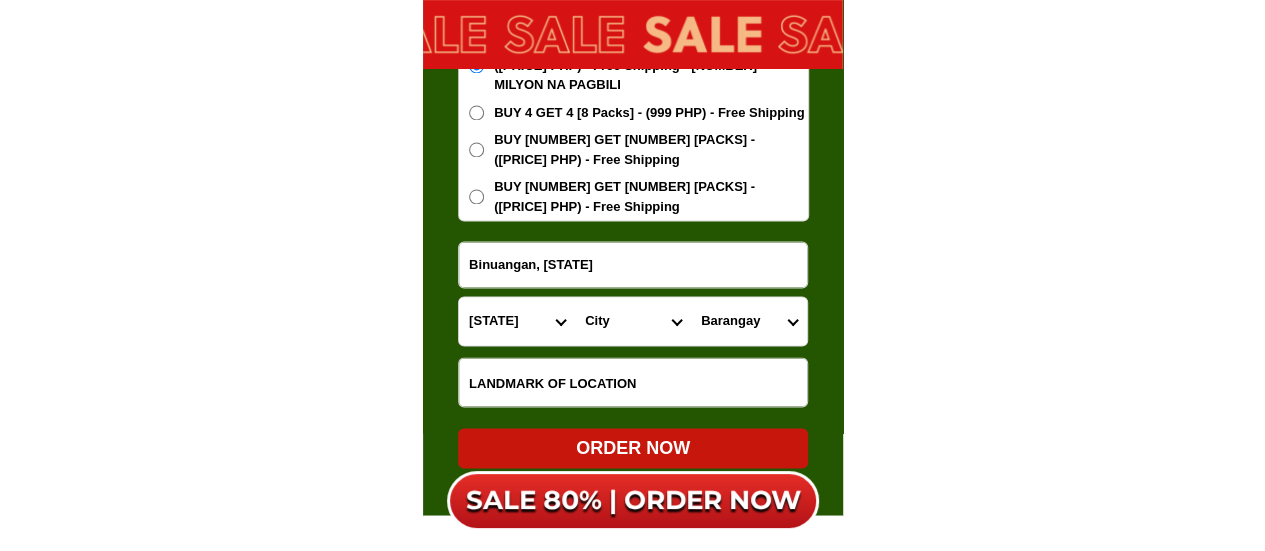 click on "Binuangan, [STATE]" at bounding box center (633, 264) 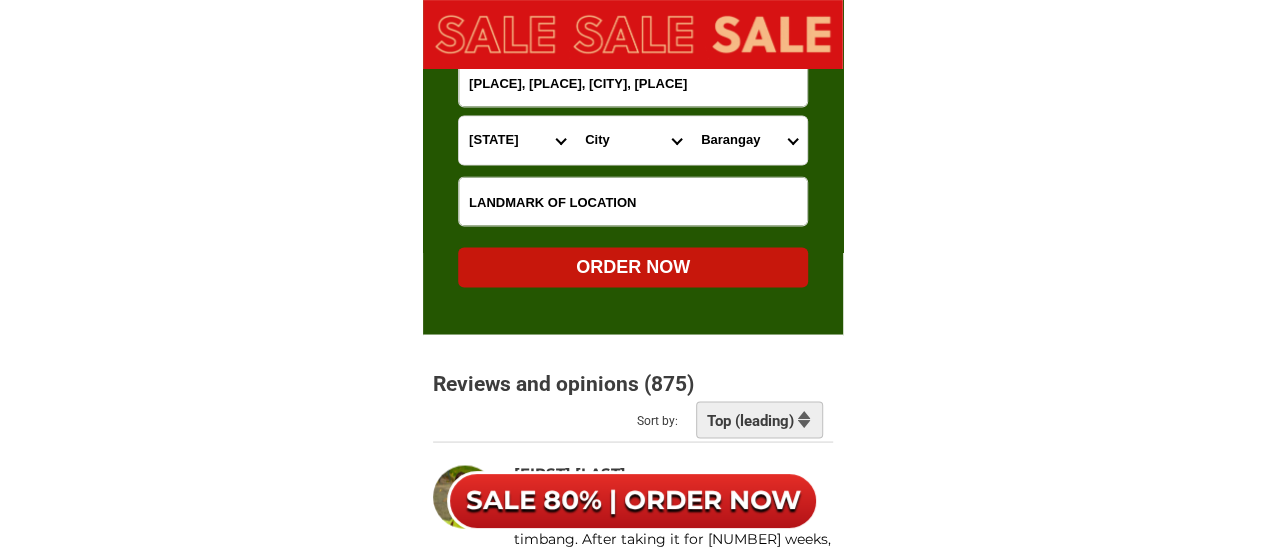 scroll, scrollTop: 13112, scrollLeft: 0, axis: vertical 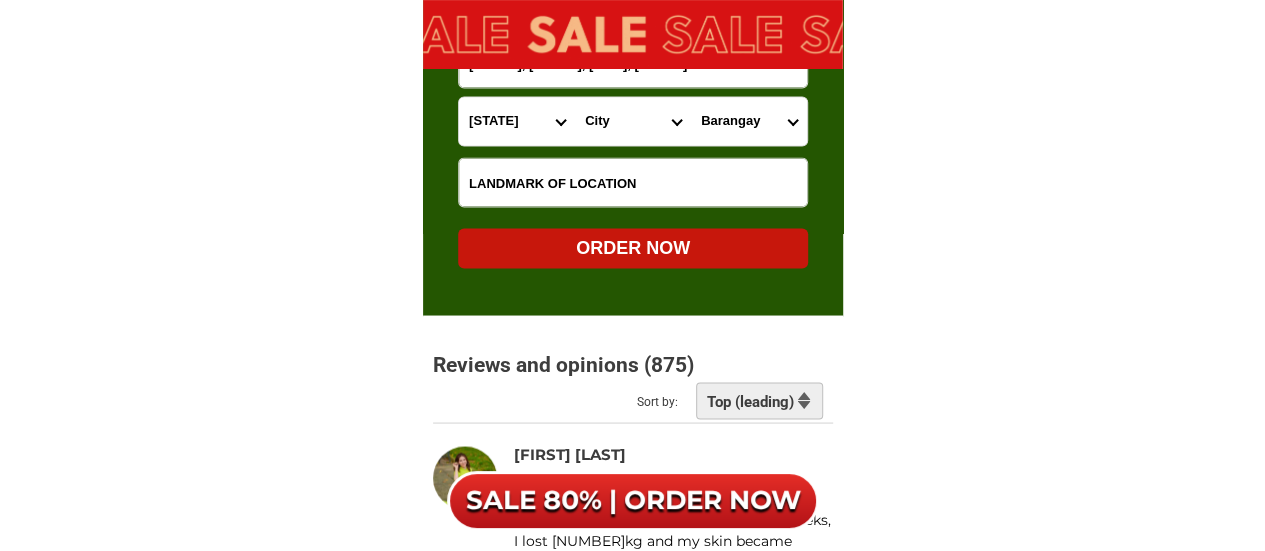type on "[PLACE], [PLACE], [CITY], [PLACE]" 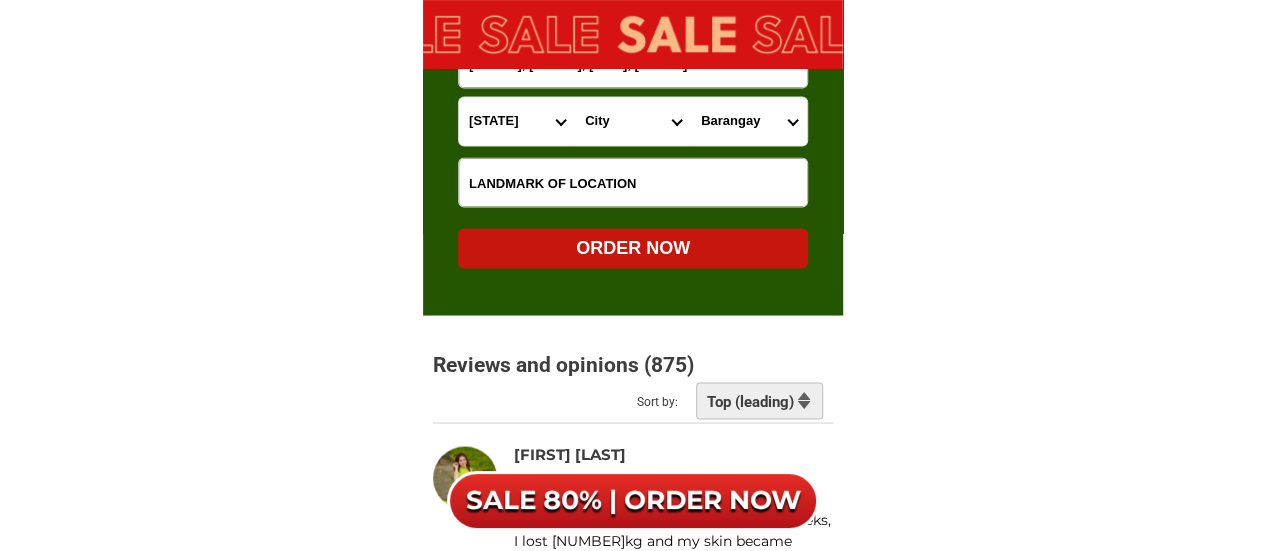 click on "ORDER NOW" at bounding box center (633, 247) 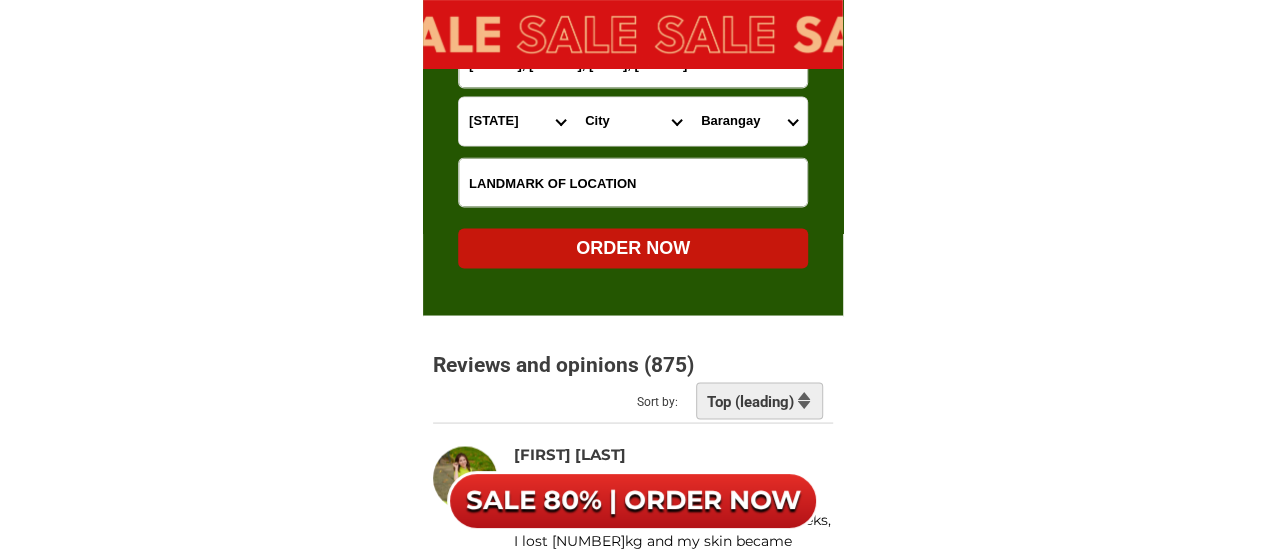 radio on "true" 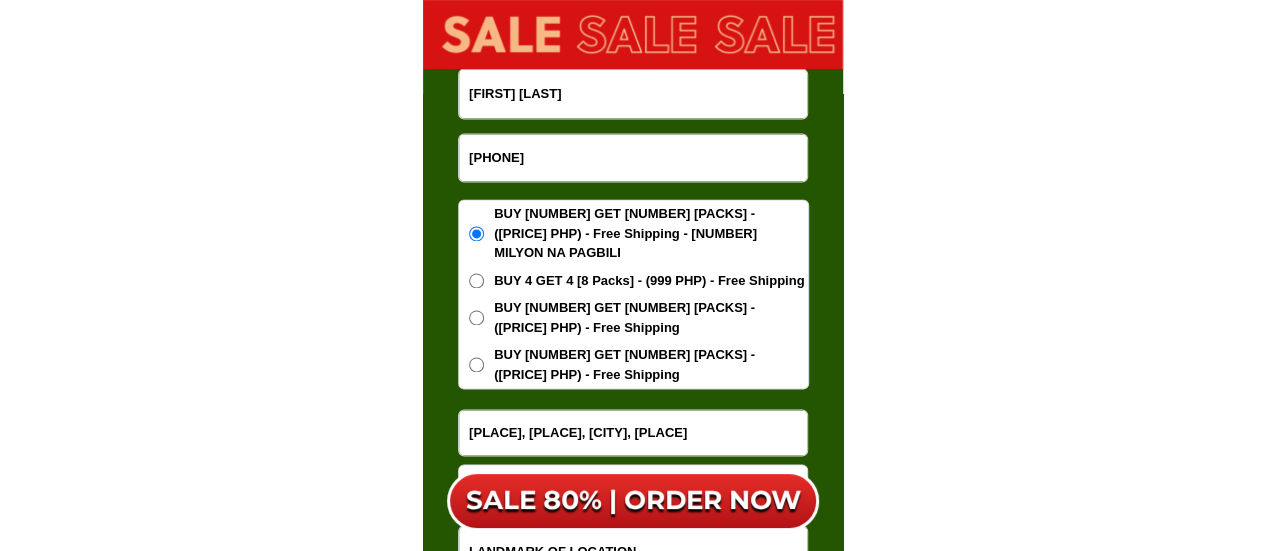 scroll, scrollTop: 12712, scrollLeft: 0, axis: vertical 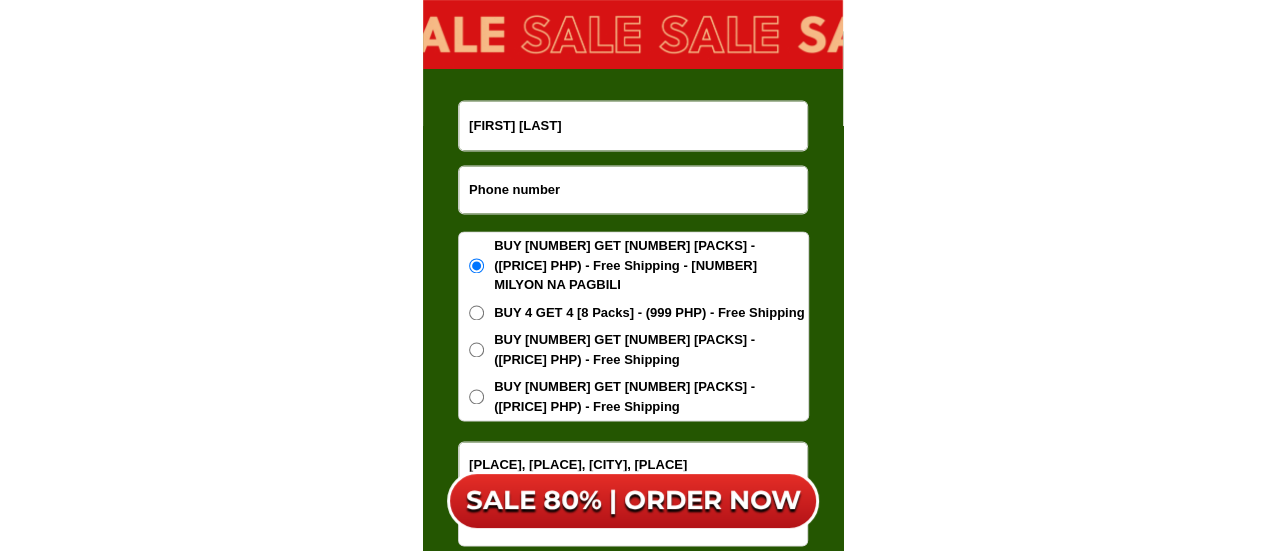 click at bounding box center [633, 189] 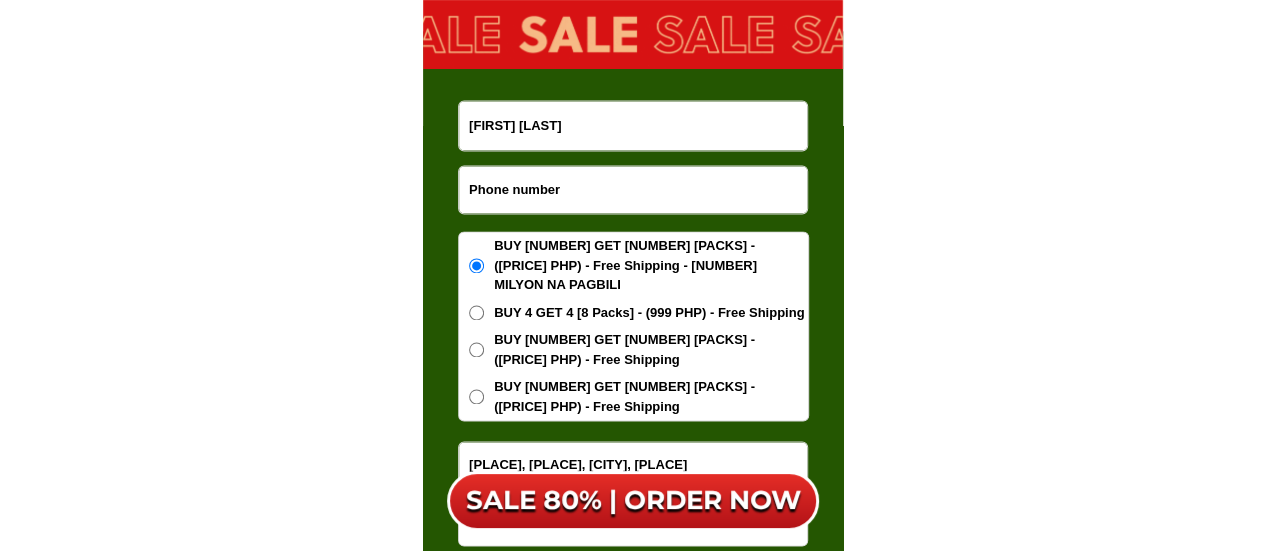 paste on "[PHONE]" 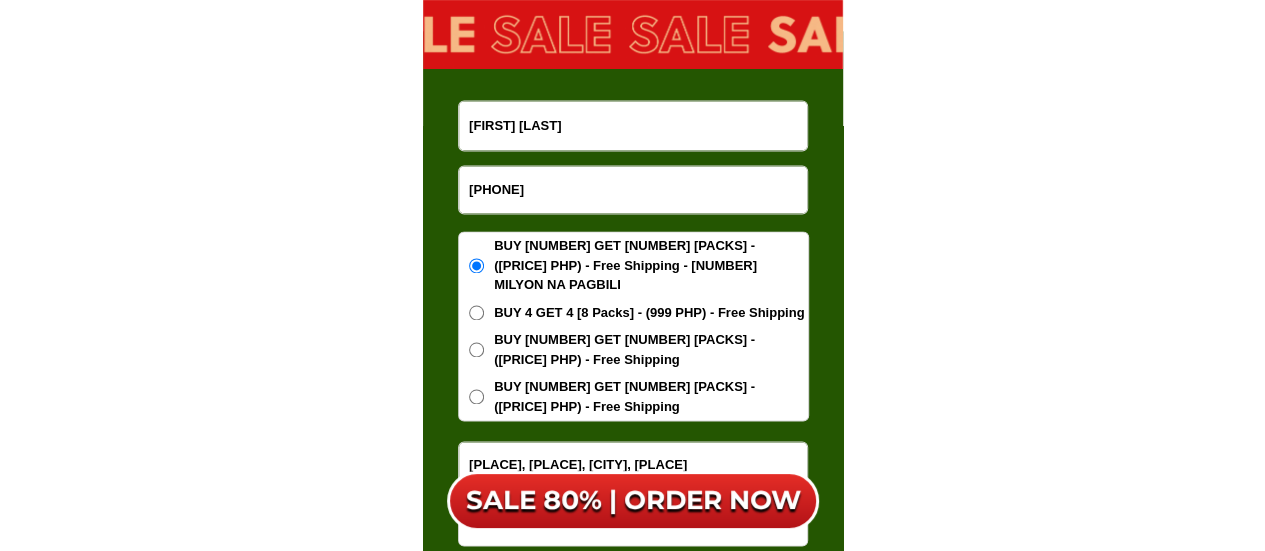 type on "[PHONE]" 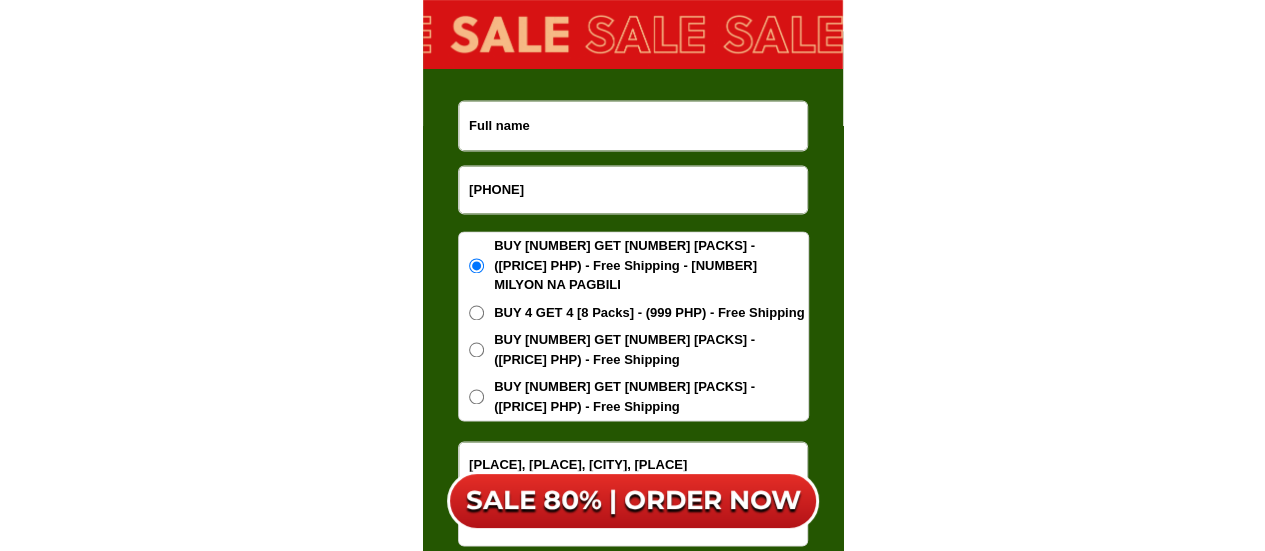 click at bounding box center (633, 125) 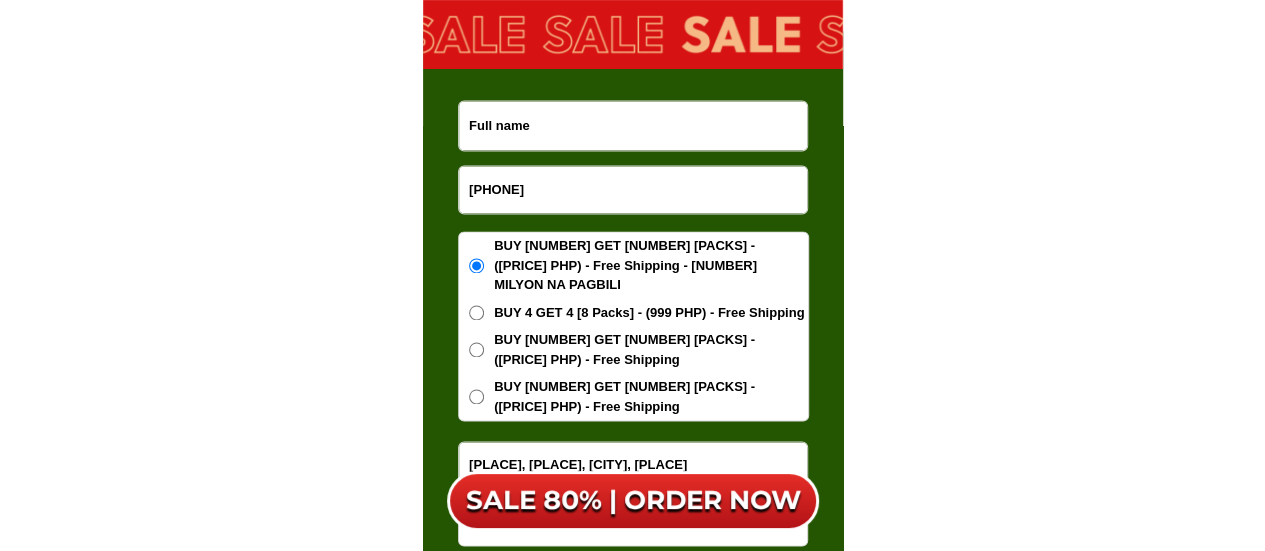 paste on "[FIRST] [LAST]" 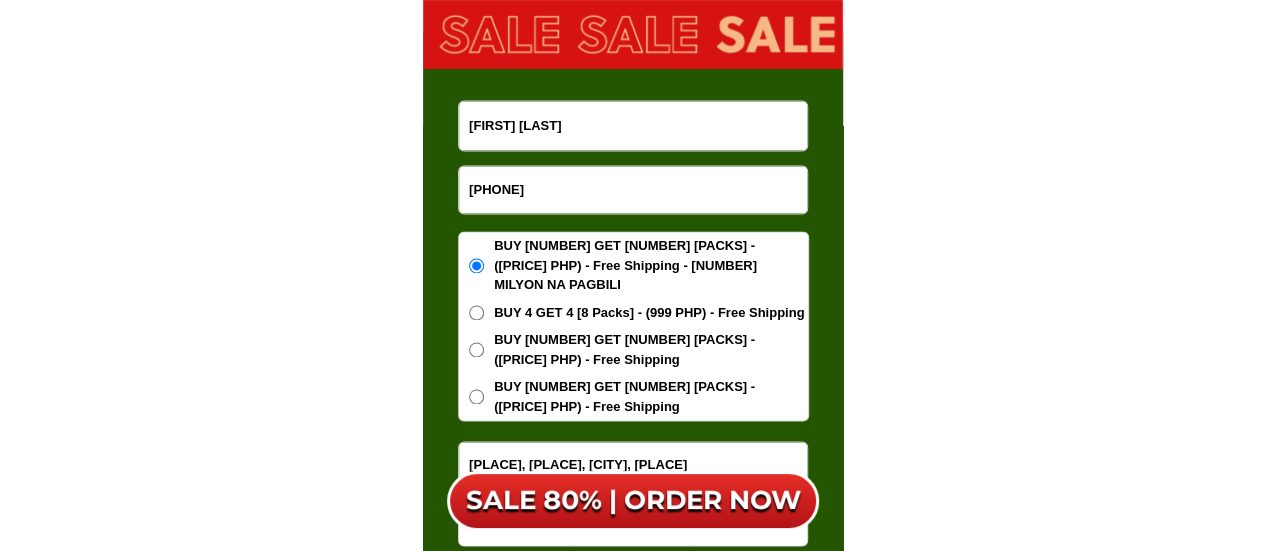 type on "[FIRST] [LAST]" 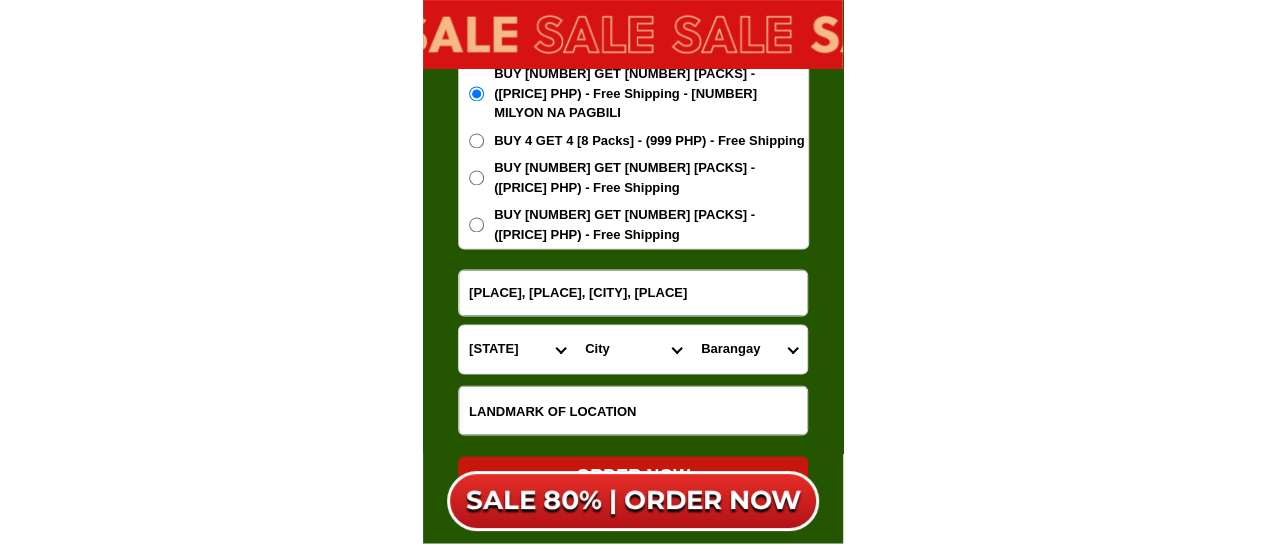 scroll, scrollTop: 12912, scrollLeft: 0, axis: vertical 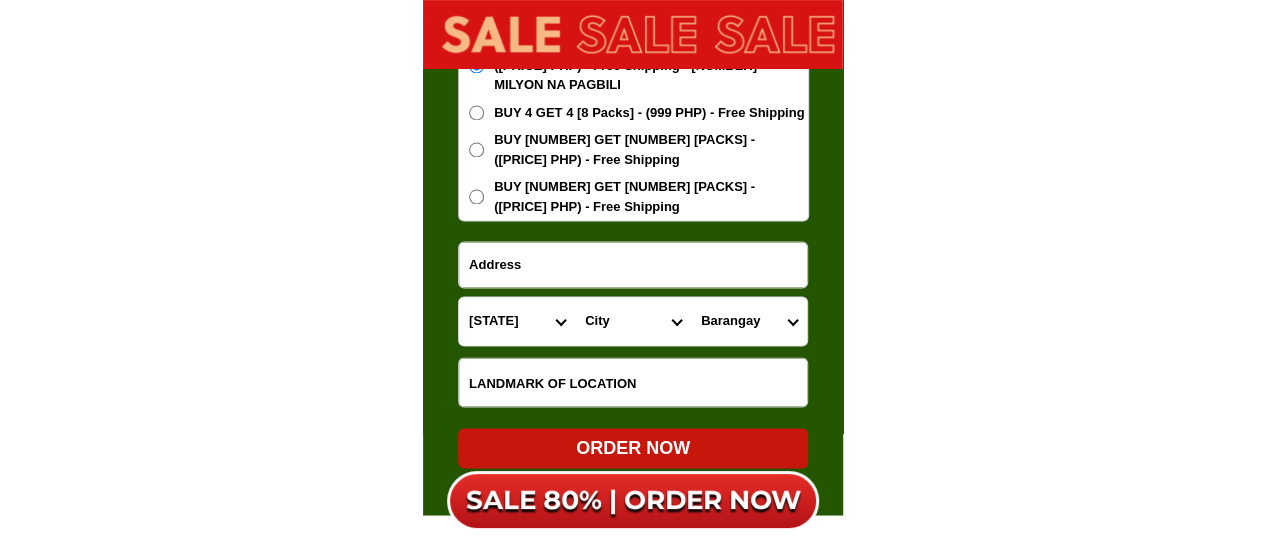 click at bounding box center [633, 264] 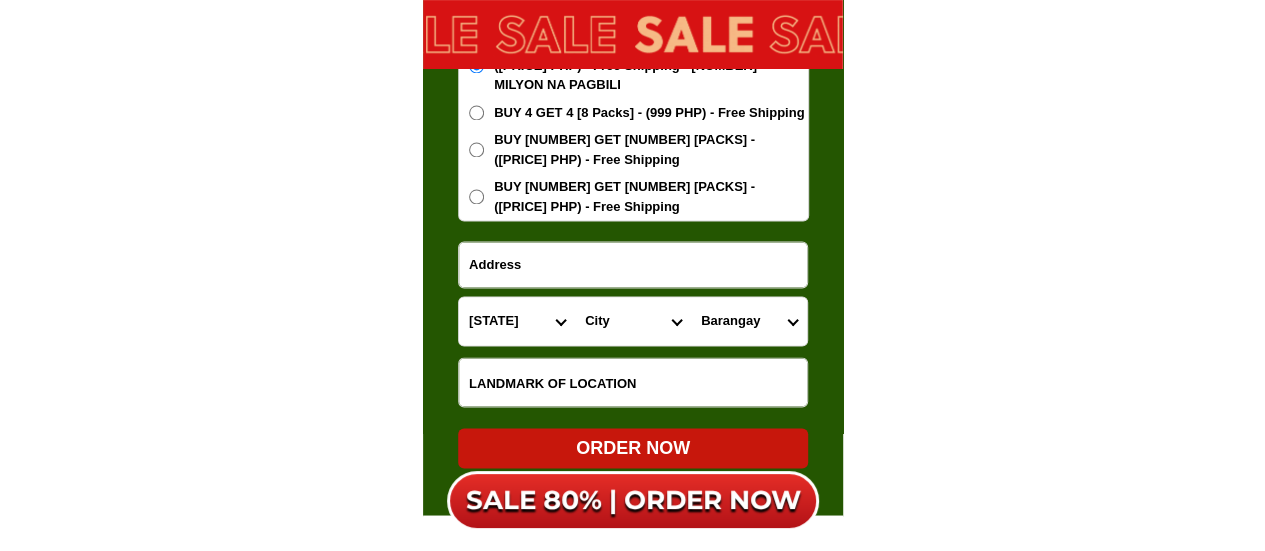 paste on "No [NUMBER] [PLACE], [PLACE], [PLACE] [PLACE], [PLACE]" 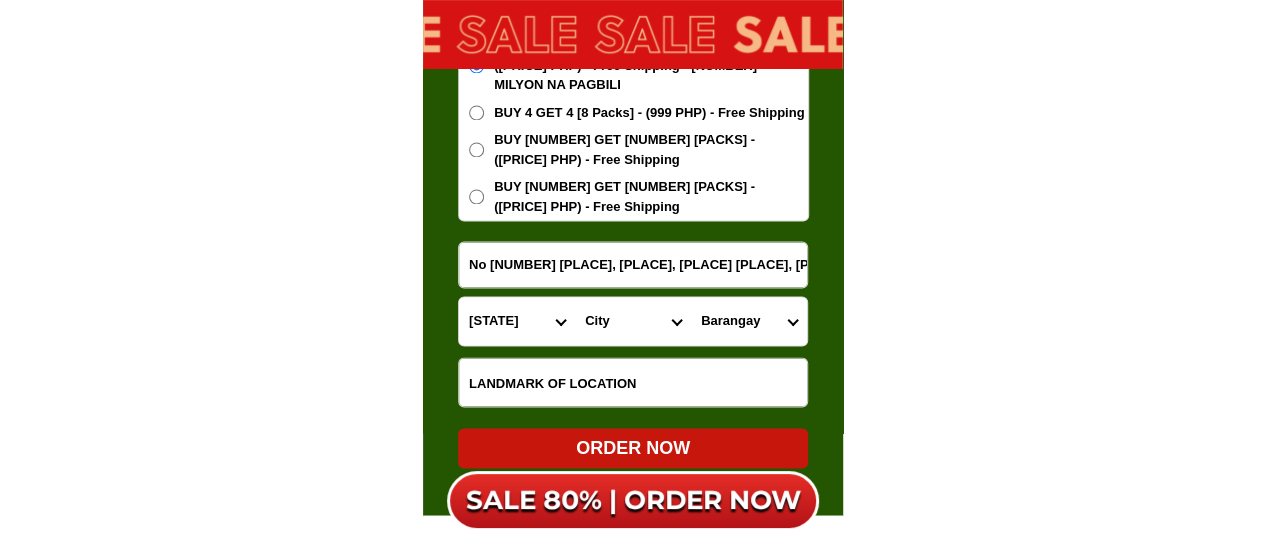 type on "No [NUMBER] [PLACE], [PLACE], [PLACE] [PLACE], [PLACE]" 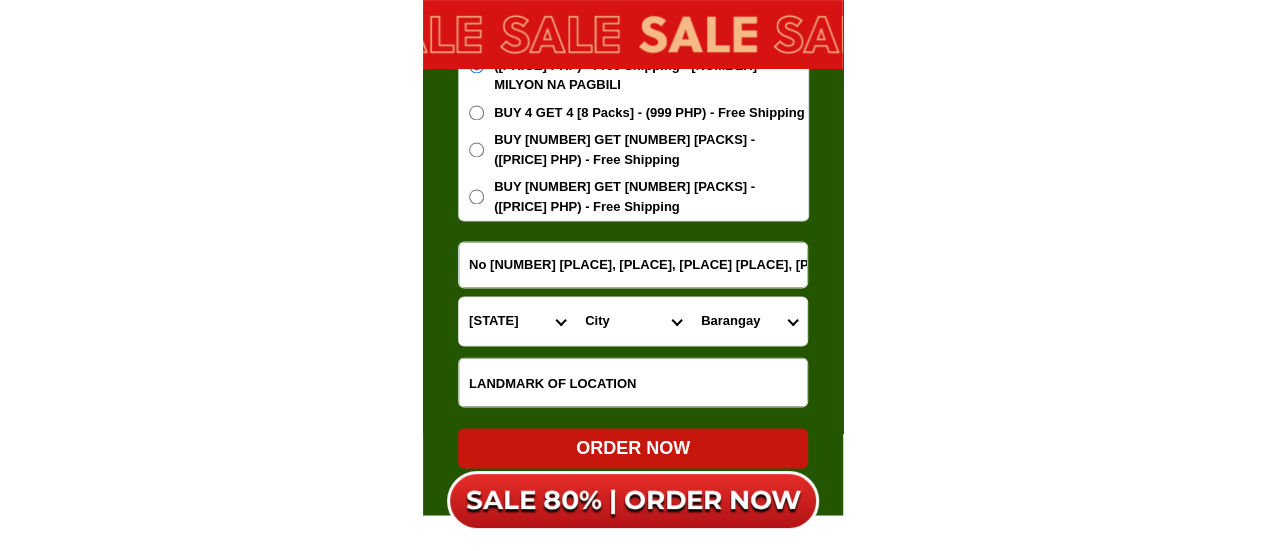 click on "[PROVINCE] Abra Agusan-del-norte Agusan-del-sur Aklan Albay Antique Apayao Aurora Basilan Bataan Batanes Batangas Benguet Biliran Bohol Bukidnon Bulacan Cagayan Camarines-norte Camarines-sur Camiguin Capiz Catanduanes Cavite Cebu Cotabato Davao-de-oro Davao-del-norte Davao-del-sur Davao-occidental Davao-oriental Dinagat-islands Eastern-samar Guimaras Ifugao Ilocos-norte Ilocos-sur Iloilo Isabela Kalinga La-union Laguna Lanao-del-norte Lanao-del-sur Leyte Maguindanao Marinduque Masbate Metro-manila Misamis-occidental Misamis-oriental Mountain-province Negros-occidental Negros-oriental Northern-samar Nueva-ecija Nueva-vizcaya Occidental-mindoro Oriental-mindoro Palawan Pampanga Pangasinan Quezon Quirino Rizal Romblon Sarangani Siquijor Sorsogon South-cotabato Southern-leyte Sultan-kudarat Sulu Surigao-del-norte Surigao-del-sur Tarlac Tawi-tawi Western-samar Zambales Zamboanga-del-norte Zamboanga-del-sur Zamboanga-sibugay" at bounding box center (517, 321) 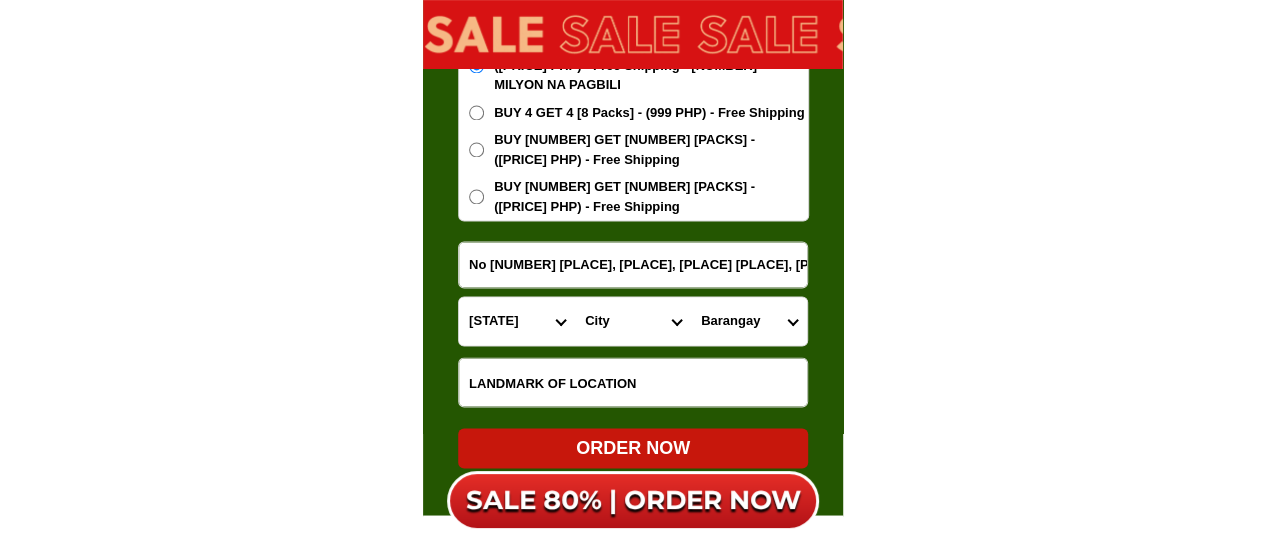 select on "63_826" 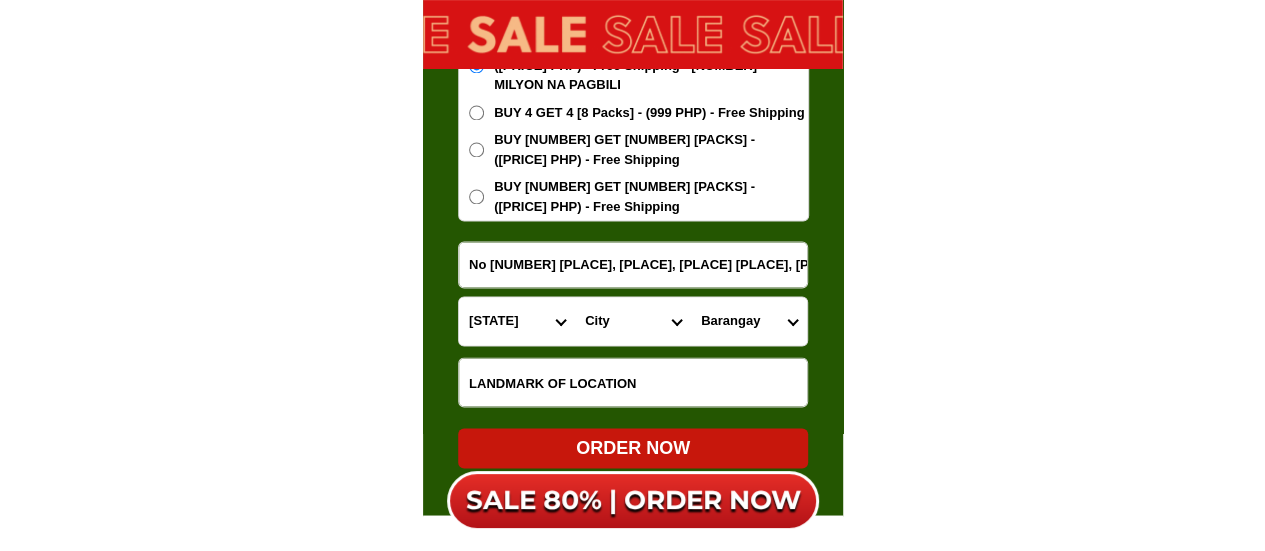 click on "[PROVINCE] Abra Agusan-del-norte Agusan-del-sur Aklan Albay Antique Apayao Aurora Basilan Bataan Batanes Batangas Benguet Biliran Bohol Bukidnon Bulacan Cagayan Camarines-norte Camarines-sur Camiguin Capiz Catanduanes Cavite Cebu Cotabato Davao-de-oro Davao-del-norte Davao-del-sur Davao-occidental Davao-oriental Dinagat-islands Eastern-samar Guimaras Ifugao Ilocos-norte Ilocos-sur Iloilo Isabela Kalinga La-union Laguna Lanao-del-norte Lanao-del-sur Leyte Maguindanao Marinduque Masbate Metro-manila Misamis-occidental Misamis-oriental Mountain-province Negros-occidental Negros-oriental Northern-samar Nueva-ecija Nueva-vizcaya Occidental-mindoro Oriental-mindoro Palawan Pampanga Pangasinan Quezon Quirino Rizal Romblon Sarangani Siquijor Sorsogon South-cotabato Southern-leyte Sultan-kudarat Sulu Surigao-del-norte Surigao-del-sur Tarlac Tawi-tawi Western-samar Zambales Zamboanga-del-norte Zamboanga-del-sur Zamboanga-sibugay" at bounding box center (517, 321) 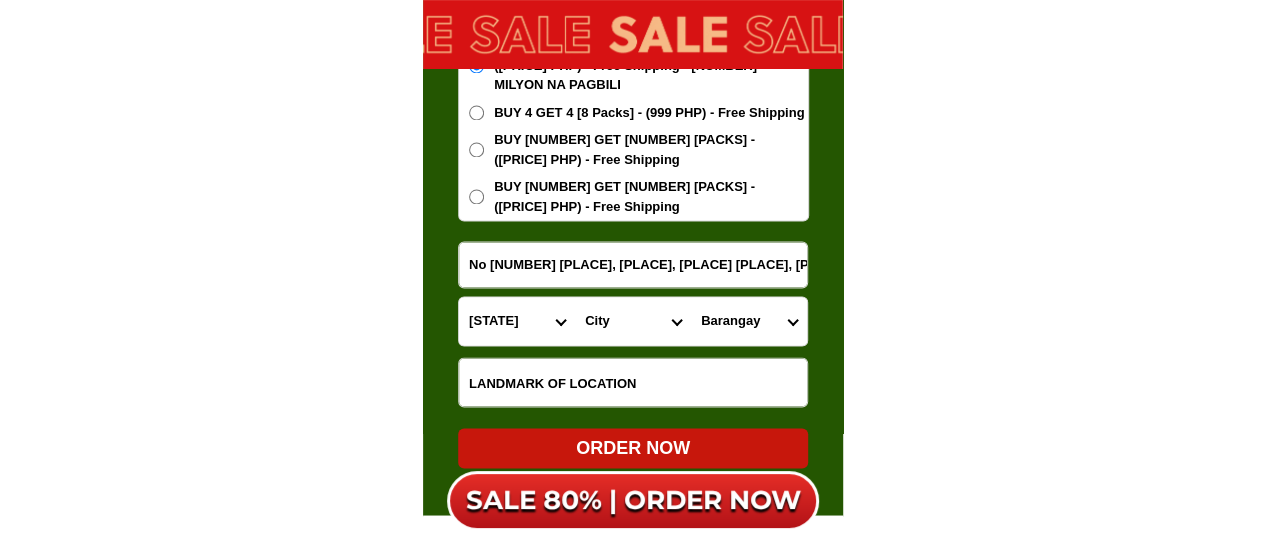 click on "City [CITY] [CITY] [CITY] [CITY]-[CITY] [CITY]-[CITY] [CITY]-[CITY] [CITY] [CITY]-[CITY] [CITY] [CITY] [CITY] [CITY] [CITY]-[CITY]" at bounding box center [633, 321] 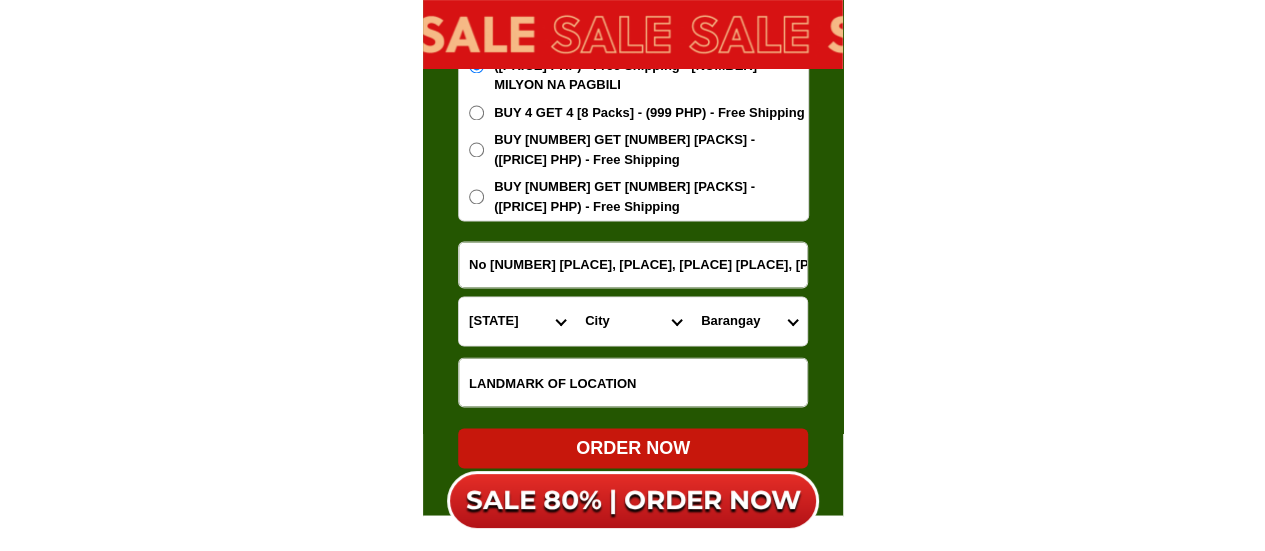 select on "[PHONE]" 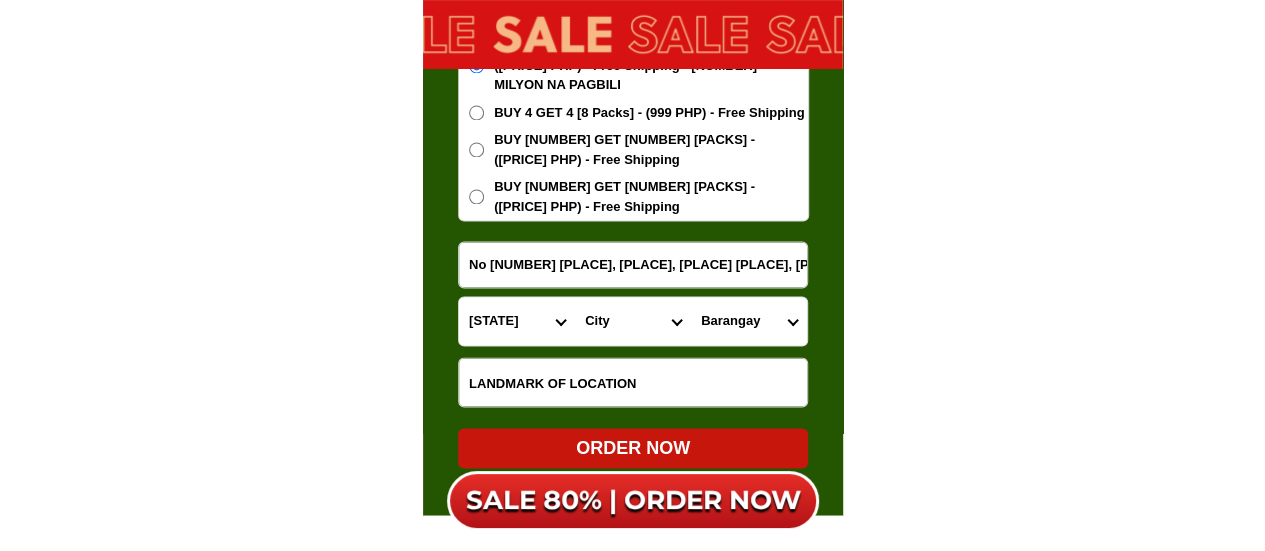 click on "City [CITY] [CITY] [CITY] [CITY]-[CITY] [CITY]-[CITY] [CITY]-[CITY] [CITY] [CITY]-[CITY] [CITY] [CITY] [CITY] [CITY] [CITY]-[CITY]" at bounding box center [633, 321] 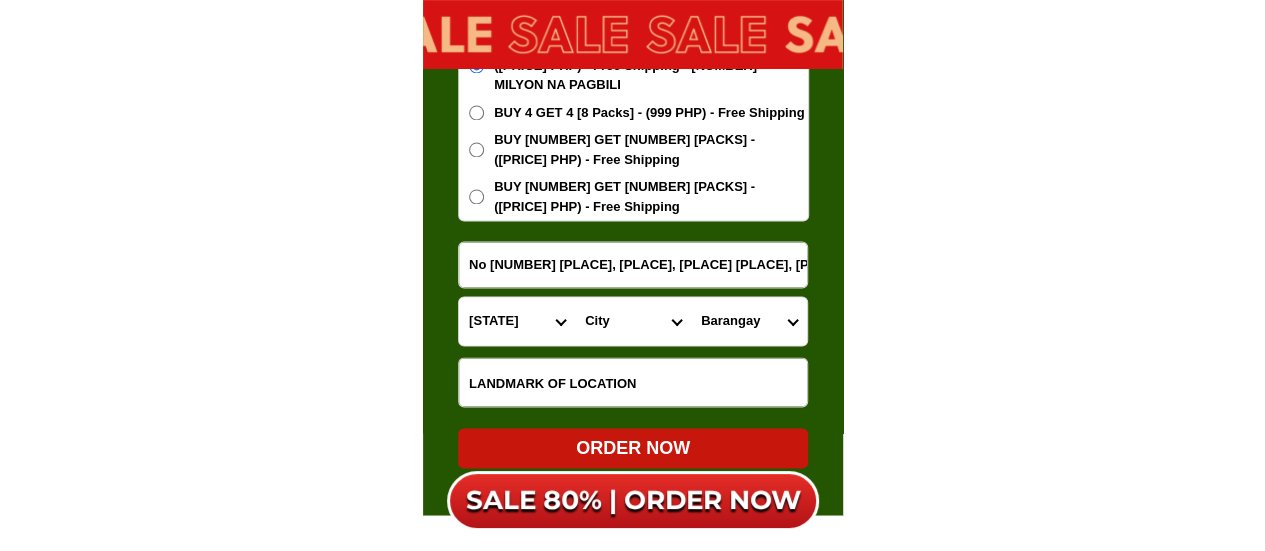 click on "Barangay Burol Burol i Burol ii Burol iii Datu esmael (bago-a-ingud) [FIRST] [LAST] i [FIRST] [LAST] ii Fatima i Fatima ii Fatima iii H-2 Langkaan i Langkaan ii Luzviminda i Luzviminda ii Paliparan i Paliparan ii Paliparan iii Sabang Saint peter i Saint peter ii Salawag Salitran i Salitran ii Salitran iii Salitran iv Sampaloc i Sampaloc II Sampaloc iii Sampaloc iv Sampaloc v San agustin i San agustin ii San agustin iii San andres i San andres ii San antonio de padua i San antonio de padua ii San dionisio (barangay 1) San esteban (barangay 4) San francisco i San francisco ii San isidro labrador i San isidro labrador ii San jose Sanjuan (san juan i) San lorenzo ruiz i San lorenzo ruiz ii San luis i San luis ii San manuel i San manuel ii San mateo San miguel San miguel ii San nicolas i San nicolas ii San roque (sta. cristina ii) San simon (barangay 7) Santa cristina i Santa cristina ii Santa cruz i Santa cruz ii Santa fe Santa lucia (san juan ii) Santa maria (barangay 20) Santo cristo (barangay 3) Zone i-b" at bounding box center [749, 321] 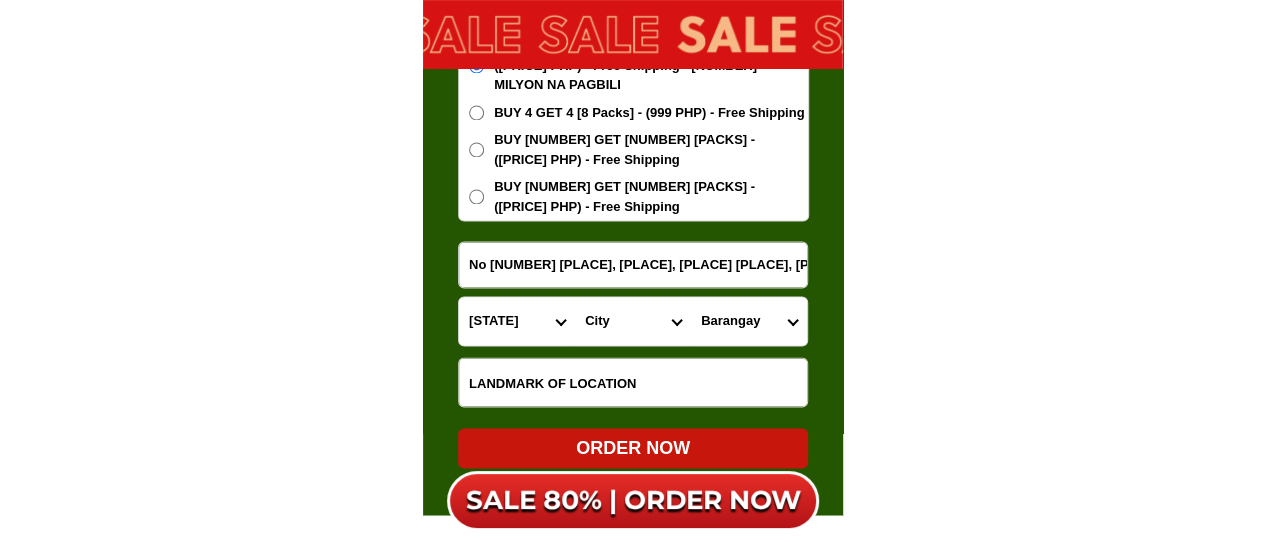 click on "[PRODUCT] Recommended by [NAME] Slim Body Bright Skin The most favorite coffee product in Japan SALE [NUMBER]% OFF - ORDER NOW!! [PRICE] Results of some customers after [NUMBER] month of use Changes of Mr. [NAME] [LAST] after [NUMBER] month of using [PRODUCT] [NAME] has successfully lost weight Body Slimming [NUMBER] month of use Our customers' process of using [PRODUCT] [PRODUCT] Losing [NUMBER] -[NUMBER]KG Burn body fat Confident Cut extra calories Nice skin and good health The amount of arm and leg fat has decreased [NUMBER]% Robusta Coffee Combination of Robusta Coffee
& [NUMBER] other High Quality
Ingredients GOLD Ingredients [PRODUCT] [PRODUCT] [NUMBER] IN [NUMBER] [PRODUCT] [PRODUCT] Supports Healthy Weight Loss  Appearance Rejuvenation Reduces  Wrinkles Improves skin elasticity and hydration. Brighten skin, support defeat acnes. EFFECTIVE TESTED Day [NUMBER] The skin is dull andthe wrinkles are obvious Day [NUMBER] Skin texture is more even,wrinkles are reduced Day [NUMBER] Natural" at bounding box center (632, -5562) 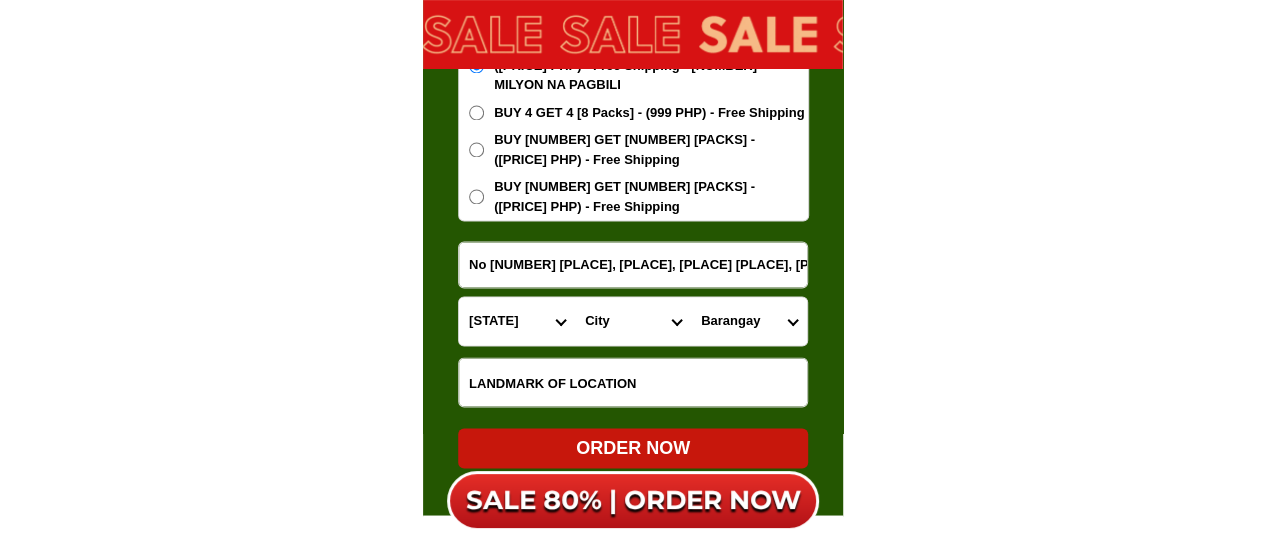 click on "Barangay Burol Burol i Burol ii Burol iii Datu esmael (bago-a-ingud) [FIRST] [LAST] i [FIRST] [LAST] ii Fatima i Fatima ii Fatima iii H-2 Langkaan i Langkaan ii Luzviminda i Luzviminda ii Paliparan i Paliparan ii Paliparan iii Sabang Saint peter i Saint peter ii Salawag Salitran i Salitran ii Salitran iii Salitran iv Sampaloc i Sampaloc II Sampaloc iii Sampaloc iv Sampaloc v San agustin i San agustin ii San agustin iii San andres i San andres ii San antonio de padua i San antonio de padua ii San dionisio (barangay 1) San esteban (barangay 4) San francisco i San francisco ii San isidro labrador i San isidro labrador ii San jose Sanjuan (san juan i) San lorenzo ruiz i San lorenzo ruiz ii San luis i San luis ii San manuel i San manuel ii San mateo San miguel San miguel ii San nicolas i San nicolas ii San roque (sta. cristina ii) San simon (barangay 7) Santa cristina i Santa cristina ii Santa cruz i Santa cruz ii Santa fe Santa lucia (san juan ii) Santa maria (barangay 20) Santo cristo (barangay 3) Zone i-b" at bounding box center [749, 321] 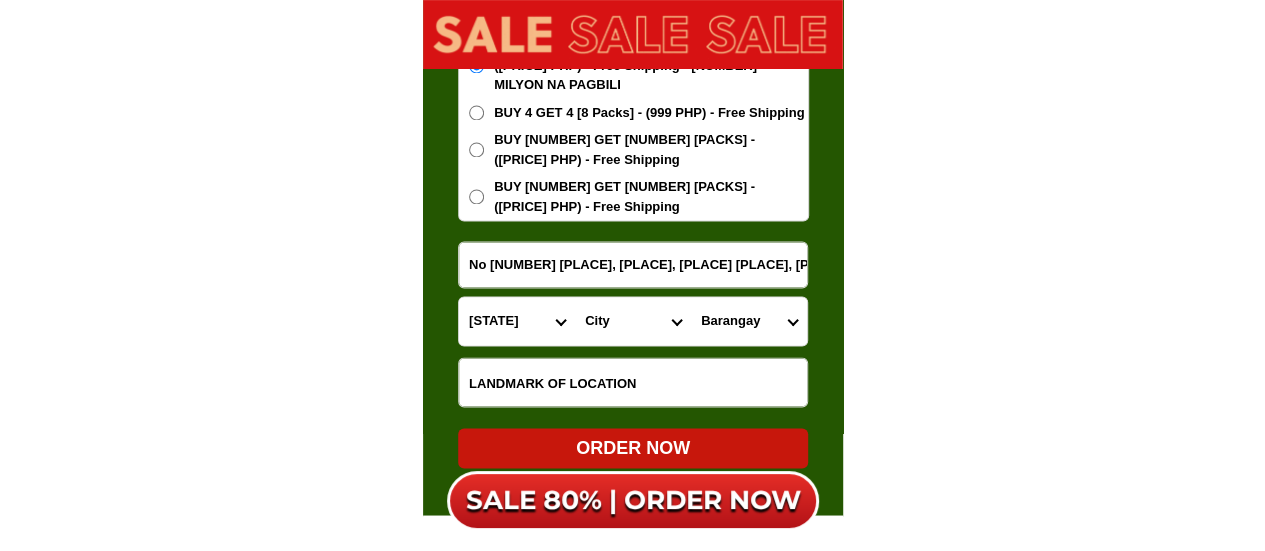 select on "[PHONE]" 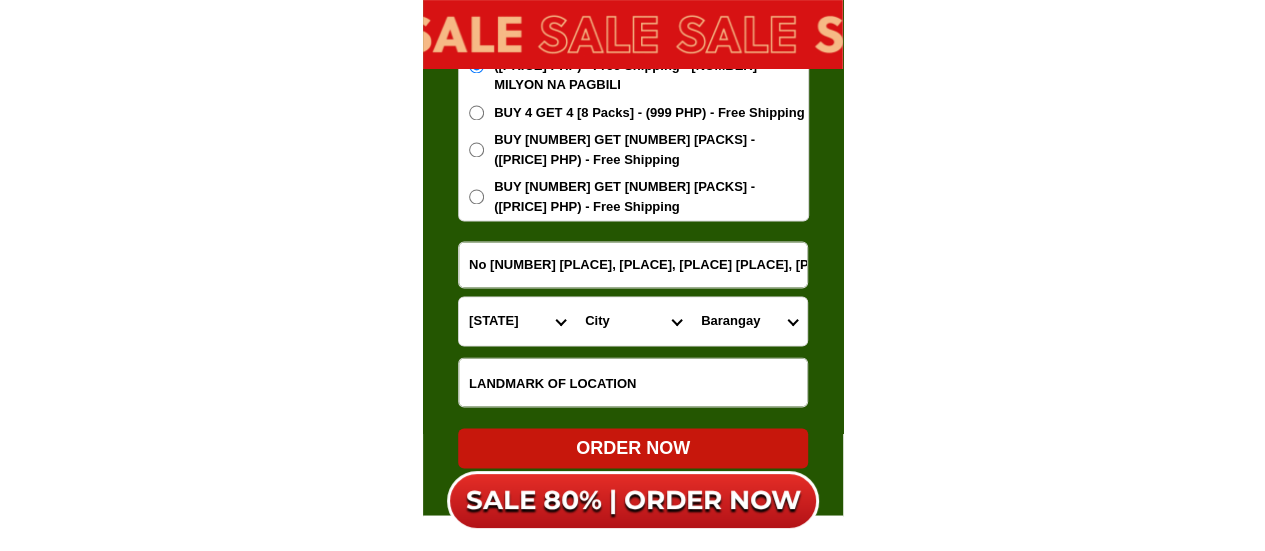 click on "Barangay Burol Burol i Burol ii Burol iii Datu esmael (bago-a-ingud) [FIRST] [LAST] i [FIRST] [LAST] ii Fatima i Fatima ii Fatima iii H-2 Langkaan i Langkaan ii Luzviminda i Luzviminda ii Paliparan i Paliparan ii Paliparan iii Sabang Saint peter i Saint peter ii Salawag Salitran i Salitran ii Salitran iii Salitran iv Sampaloc i Sampaloc II Sampaloc iii Sampaloc iv Sampaloc v San agustin i San agustin ii San agustin iii San andres i San andres ii San antonio de padua i San antonio de padua ii San dionisio (barangay 1) San esteban (barangay 4) San francisco i San francisco ii San isidro labrador i San isidro labrador ii San jose Sanjuan (san juan i) San lorenzo ruiz i San lorenzo ruiz ii San luis i San luis ii San manuel i San manuel ii San mateo San miguel San miguel ii San nicolas i San nicolas ii San roque (sta. cristina ii) San simon (barangay 7) Santa cristina i Santa cristina ii Santa cruz i Santa cruz ii Santa fe Santa lucia (san juan ii) Santa maria (barangay 20) Santo cristo (barangay 3) Zone i-b" at bounding box center [749, 321] 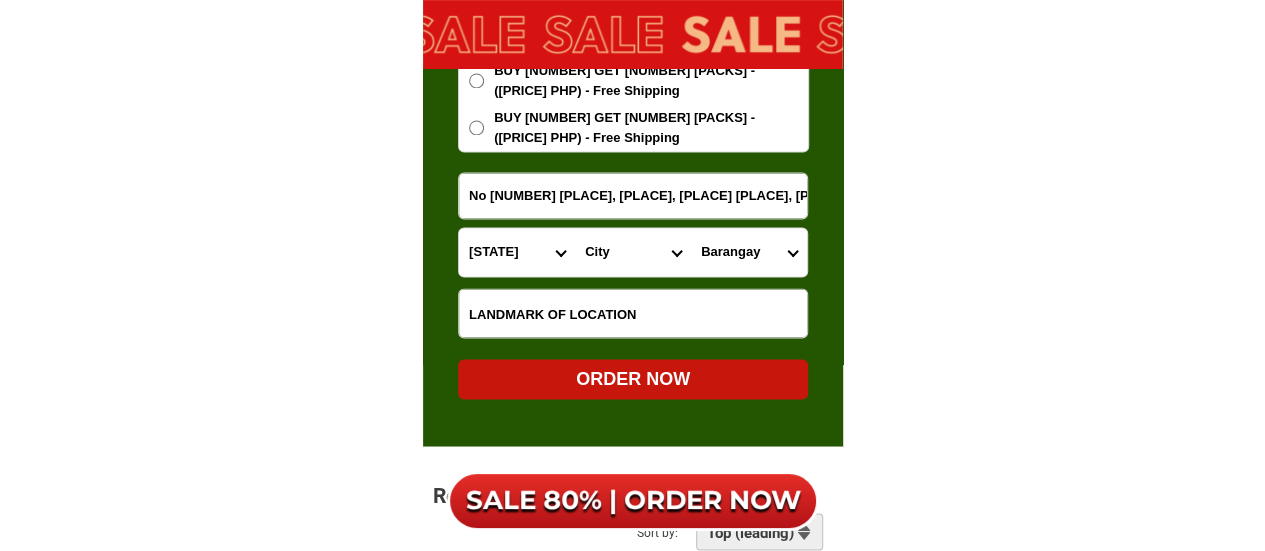 scroll, scrollTop: 13012, scrollLeft: 0, axis: vertical 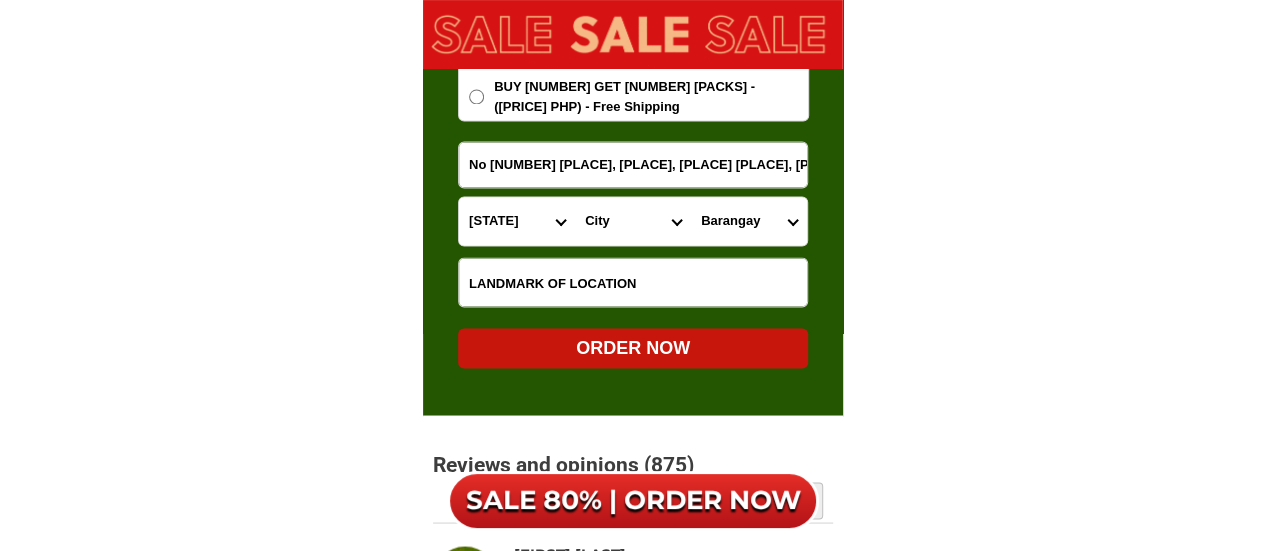 click on "ORDER NOW" at bounding box center [633, 347] 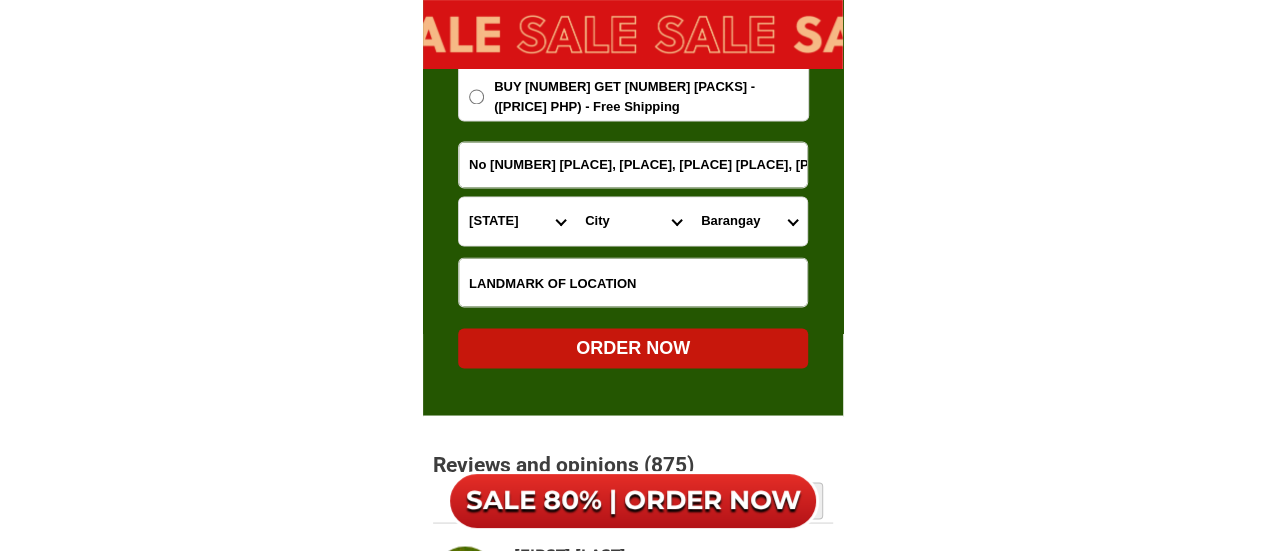 radio on "true" 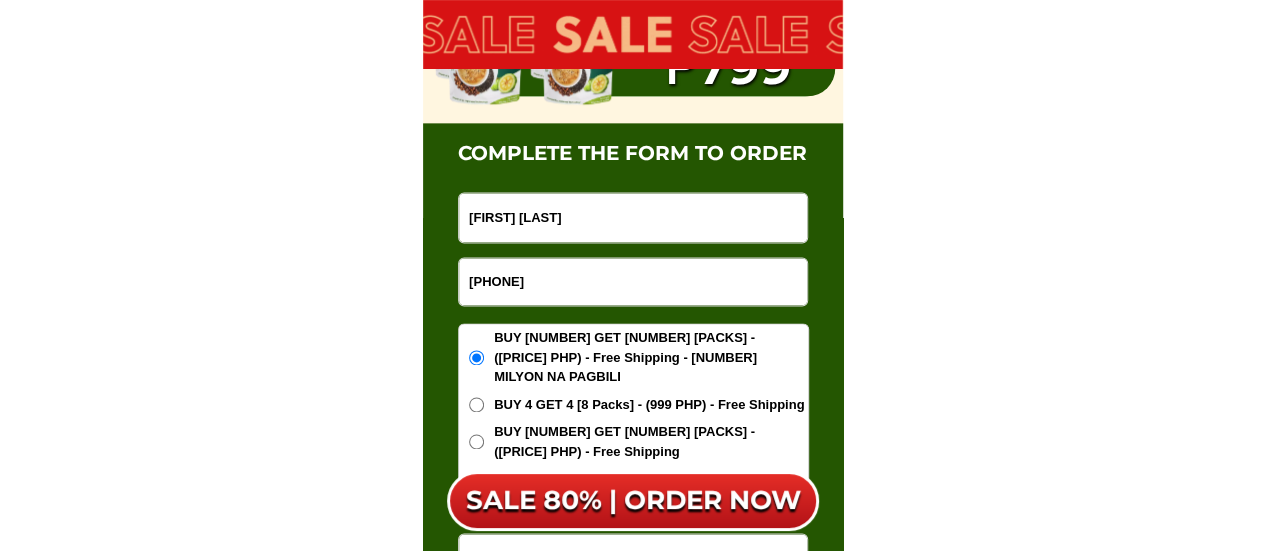 scroll, scrollTop: 12612, scrollLeft: 0, axis: vertical 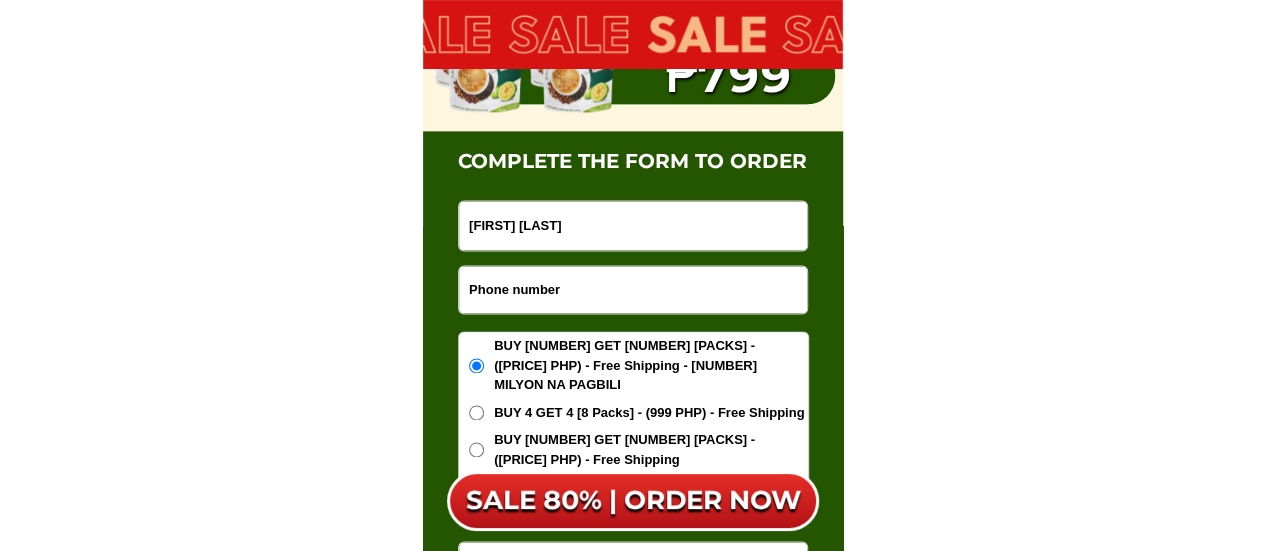 click at bounding box center [633, 289] 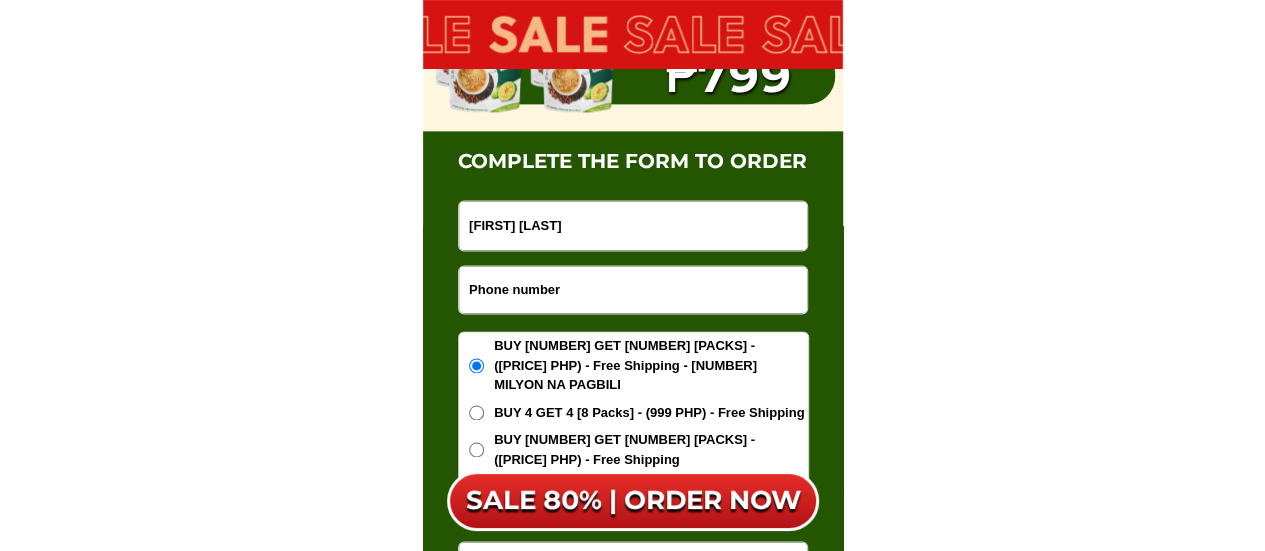paste on "[PHONE]" 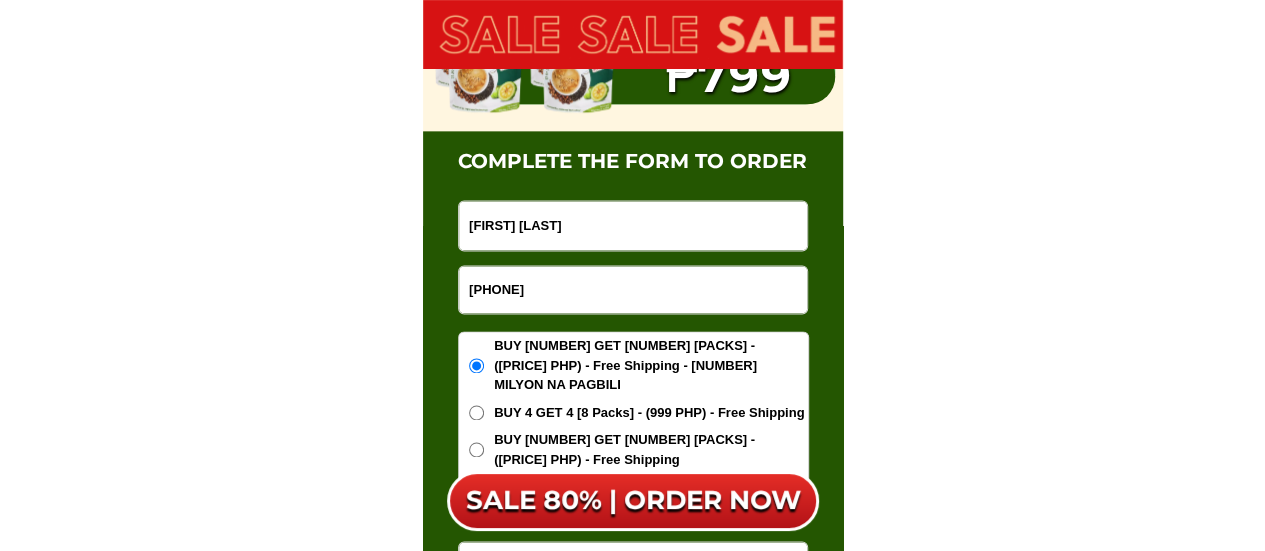 type on "[PHONE]" 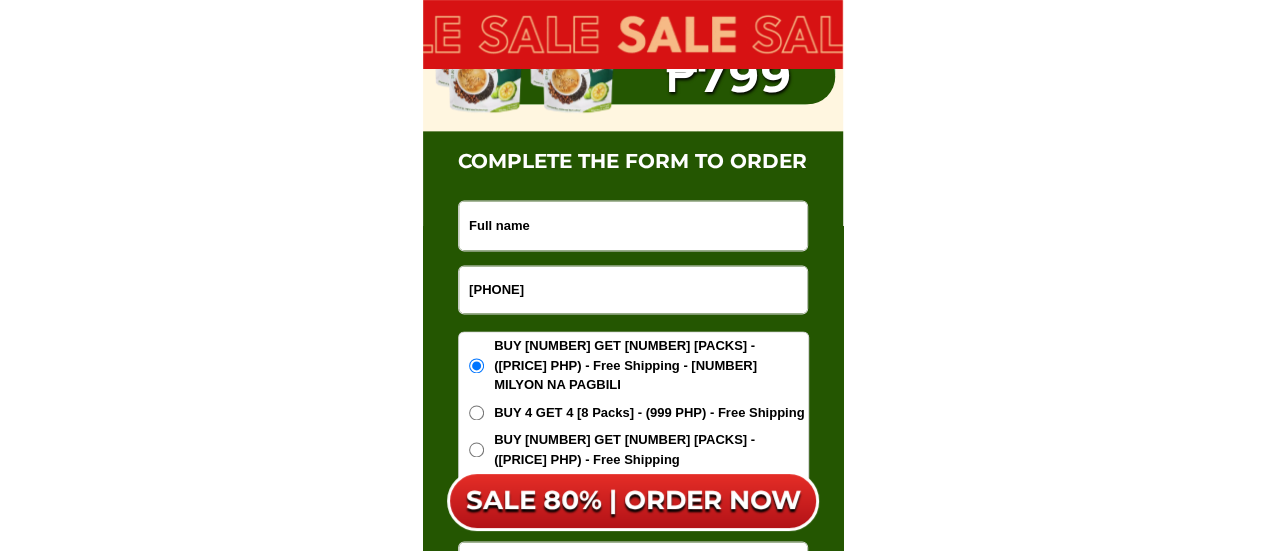 click at bounding box center [633, 225] 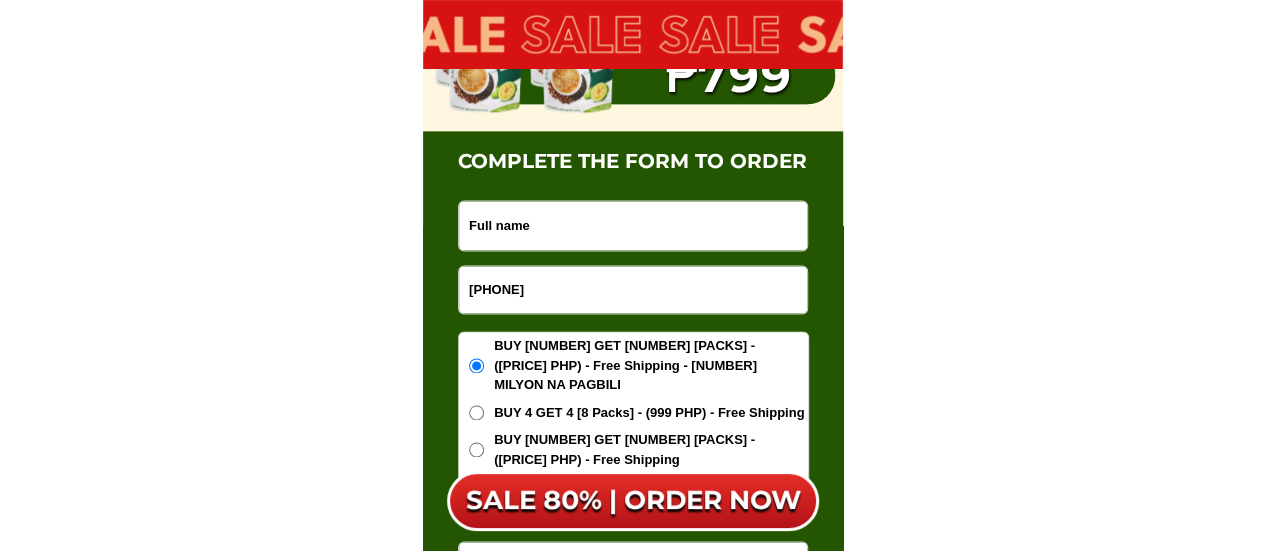paste on "[FIRST] [LAST]" 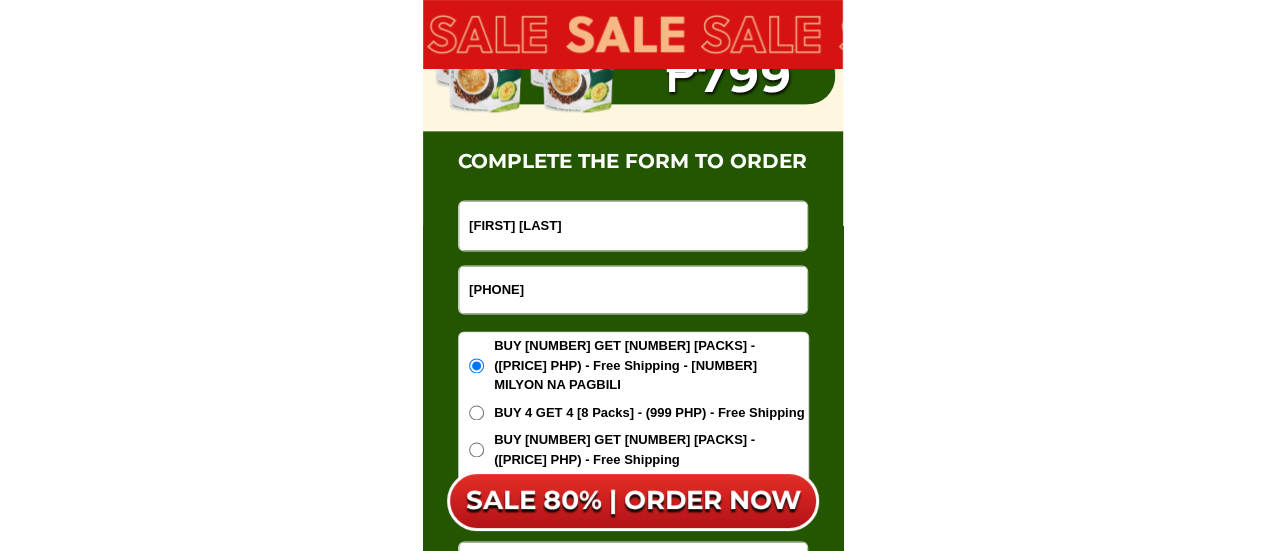 type on "[FIRST] [LAST]" 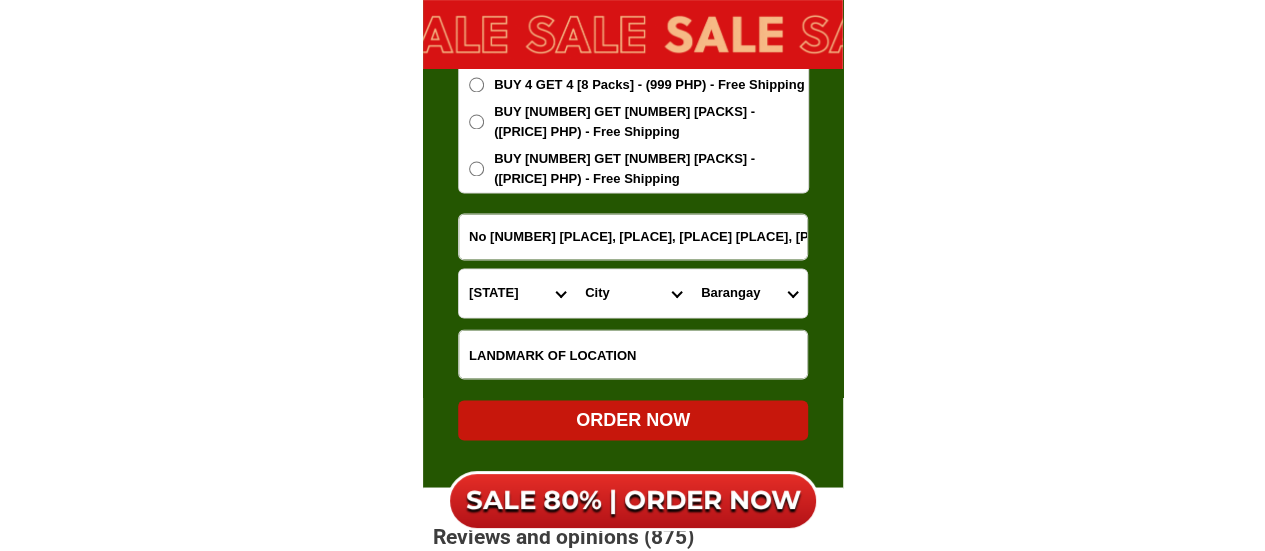 scroll, scrollTop: 13012, scrollLeft: 0, axis: vertical 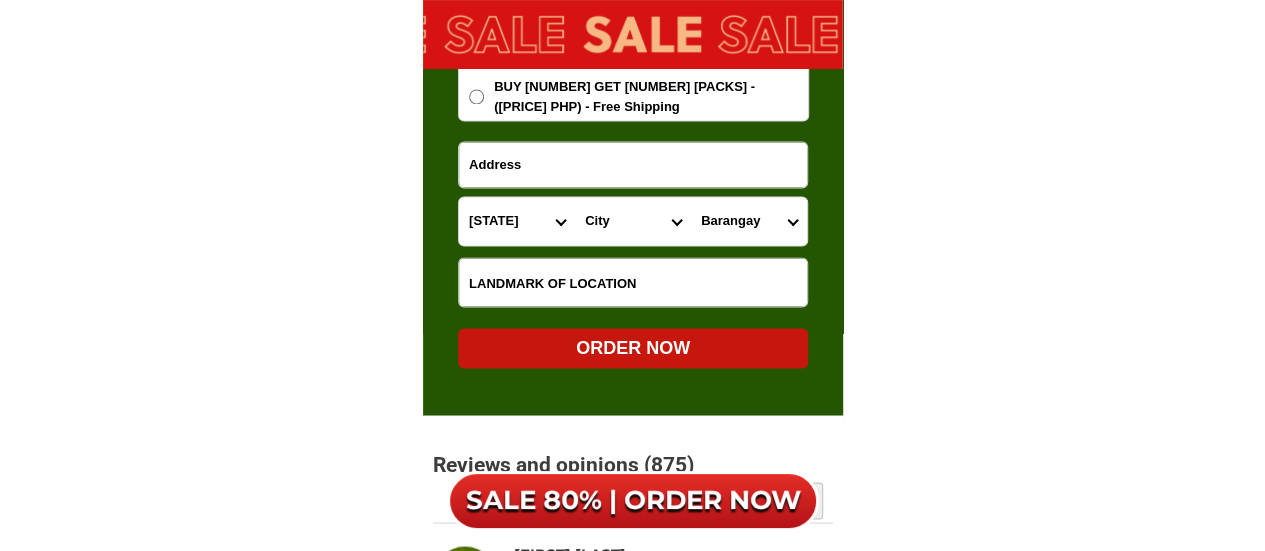 click at bounding box center [633, 164] 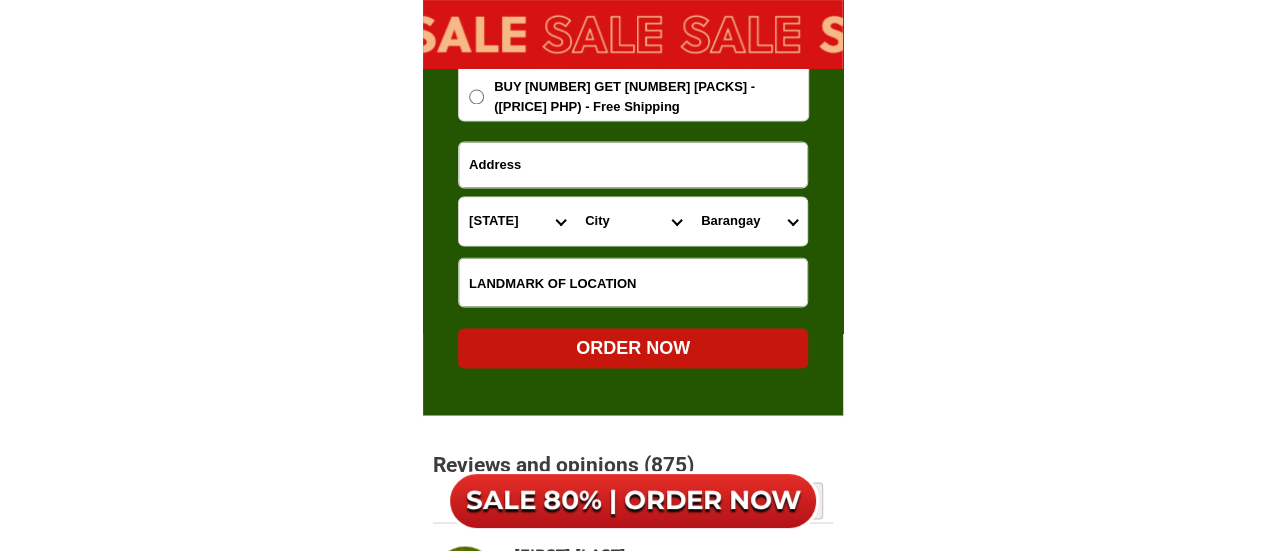 paste on "No [NUMBER] [STREET], [PLACE], [PLACE]" 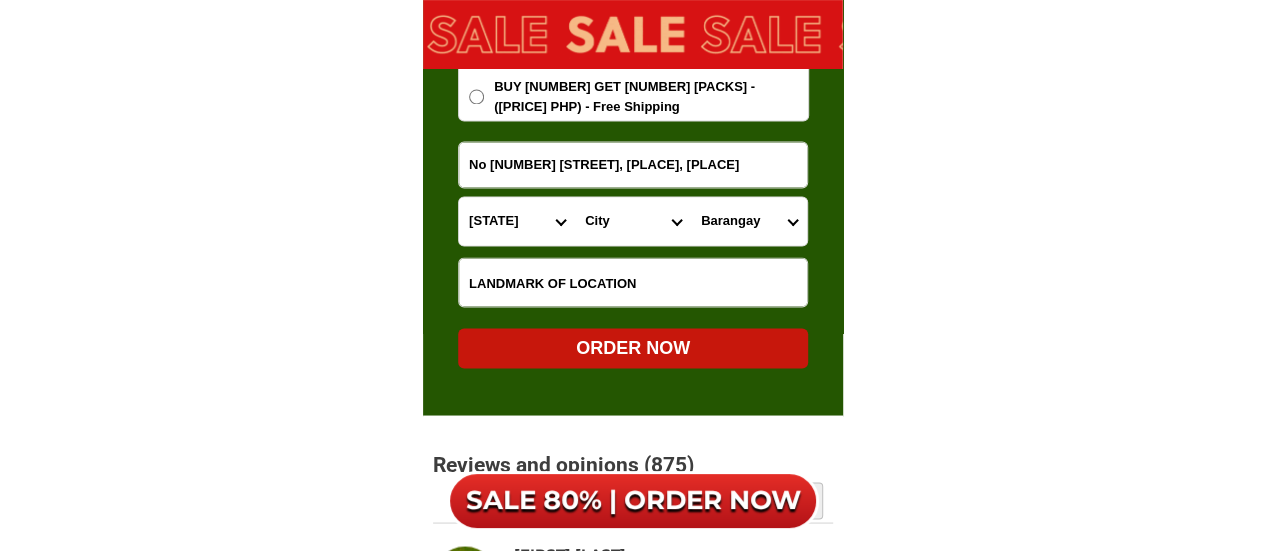 type on "No [NUMBER] [STREET], [PLACE], [PLACE]" 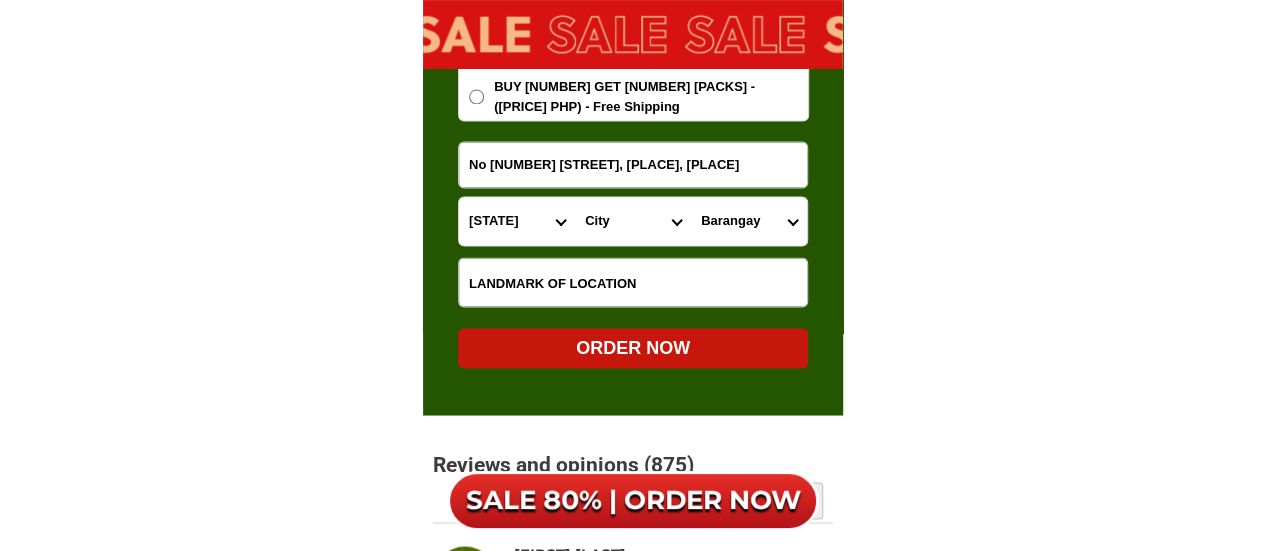 click on "[PROVINCE] Abra Agusan-del-norte Agusan-del-sur Aklan Albay Antique Apayao Aurora Basilan Bataan Batanes Batangas Benguet Biliran Bohol Bukidnon Bulacan Cagayan Camarines-norte Camarines-sur Camiguin Capiz Catanduanes Cavite Cebu Cotabato Davao-de-oro Davao-del-norte Davao-del-sur Davao-occidental Davao-oriental Dinagat-islands Eastern-samar Guimaras Ifugao Ilocos-norte Ilocos-sur Iloilo Isabela Kalinga La-union Laguna Lanao-del-norte Lanao-del-sur Leyte Maguindanao Marinduque Masbate Metro-manila Misamis-occidental Misamis-oriental Mountain-province Negros-occidental Negros-oriental Northern-samar Nueva-ecija Nueva-vizcaya Occidental-mindoro Oriental-mindoro Palawan Pampanga Pangasinan Quezon Quirino Rizal Romblon Sarangani Siquijor Sorsogon South-cotabato Southern-leyte Sultan-kudarat Sulu Surigao-del-norte Surigao-del-sur Tarlac Tawi-tawi Western-samar Zambales Zamboanga-del-norte Zamboanga-del-sur Zamboanga-sibugay" at bounding box center [517, 221] 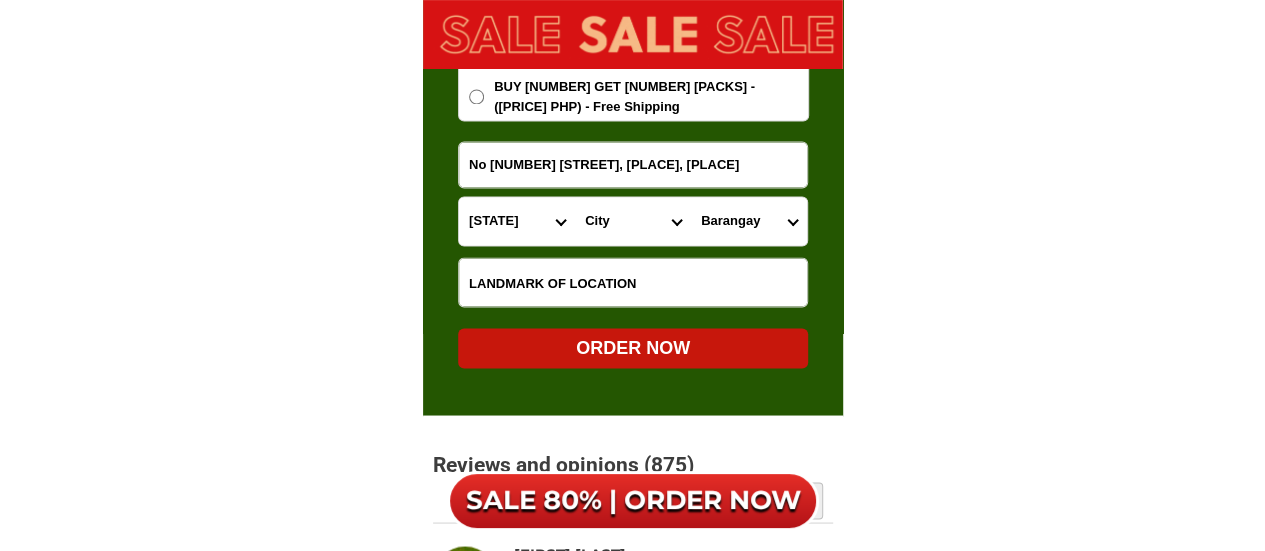 select on "[NUMBER]" 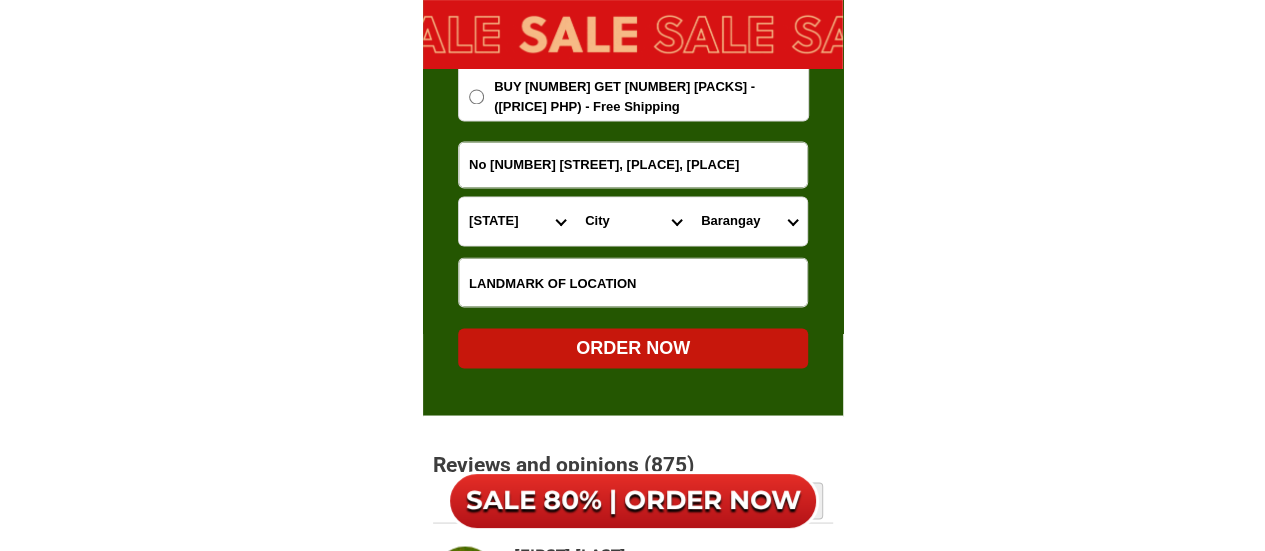 click on "[PROVINCE] Abra Agusan-del-norte Agusan-del-sur Aklan Albay Antique Apayao Aurora Basilan Bataan Batanes Batangas Benguet Biliran Bohol Bukidnon Bulacan Cagayan Camarines-norte Camarines-sur Camiguin Capiz Catanduanes Cavite Cebu Cotabato Davao-de-oro Davao-del-norte Davao-del-sur Davao-occidental Davao-oriental Dinagat-islands Eastern-samar Guimaras Ifugao Ilocos-norte Ilocos-sur Iloilo Isabela Kalinga La-union Laguna Lanao-del-norte Lanao-del-sur Leyte Maguindanao Marinduque Masbate Metro-manila Misamis-occidental Misamis-oriental Mountain-province Negros-occidental Negros-oriental Northern-samar Nueva-ecija Nueva-vizcaya Occidental-mindoro Oriental-mindoro Palawan Pampanga Pangasinan Quezon Quirino Rizal Romblon Sarangani Siquijor Sorsogon South-cotabato Southern-leyte Sultan-kudarat Sulu Surigao-del-norte Surigao-del-sur Tarlac Tawi-tawi Western-samar Zambales Zamboanga-del-norte Zamboanga-del-sur Zamboanga-sibugay" at bounding box center (517, 221) 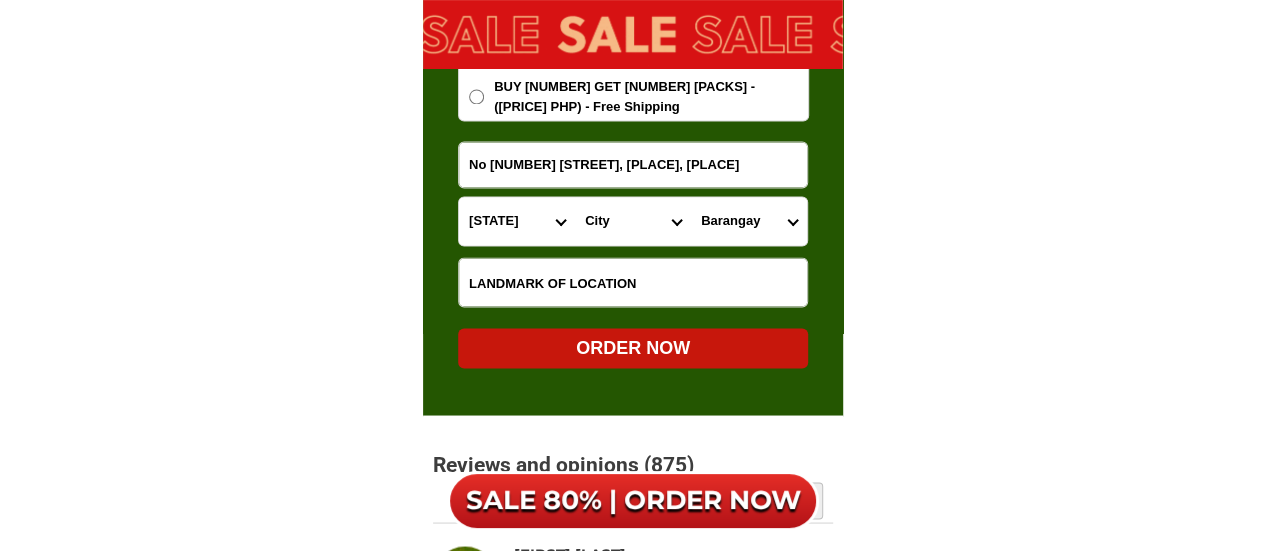 click on "City [CITY] [CITY]-[CITY] [CITY] [CITY] [CITY]-[CITY] [CITY]-[CITY] [CITY] [CITY] [CITY] [CITY]" at bounding box center [633, 221] 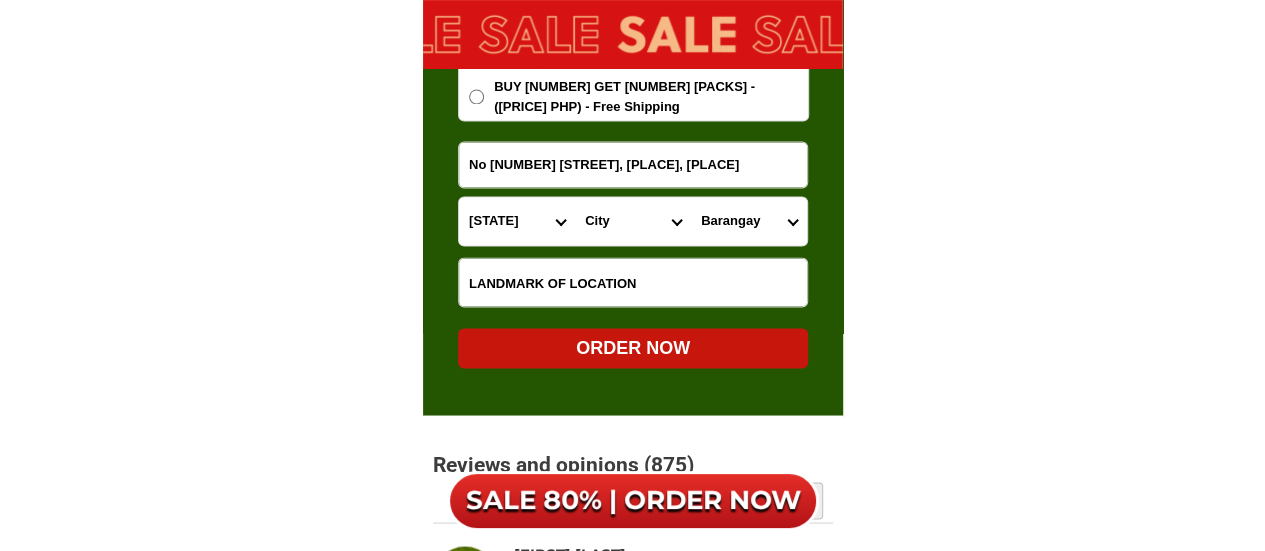 click on "City [CITY] [CITY]-[CITY] [CITY] [CITY] [CITY]-[CITY] [CITY]-[CITY] [CITY] [CITY] [CITY] [CITY]" at bounding box center (633, 221) 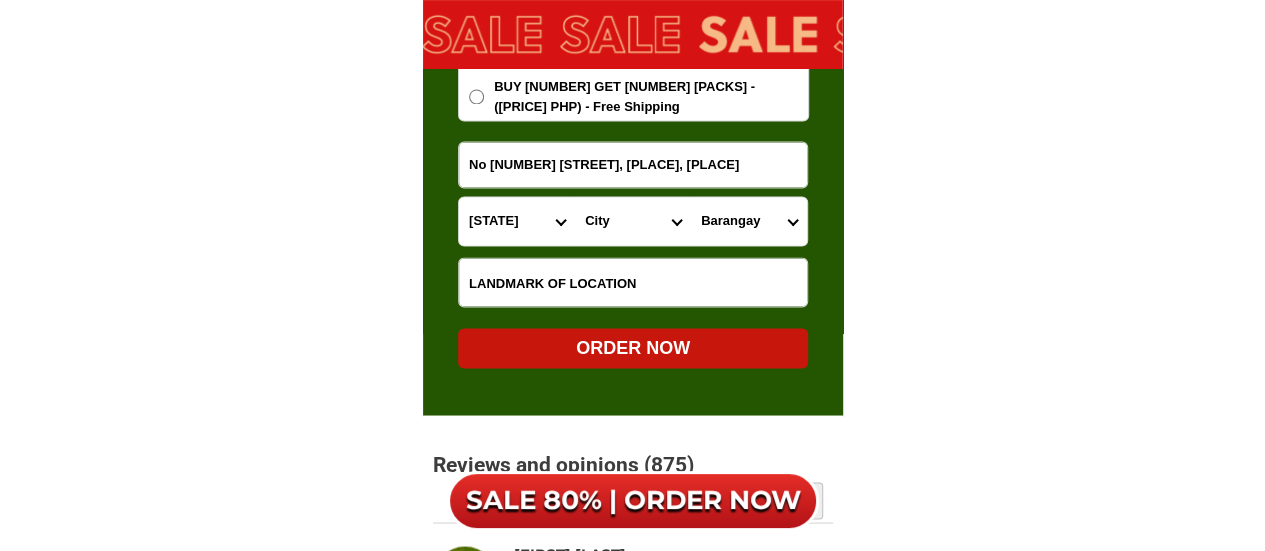 select on "[NUMBER]" 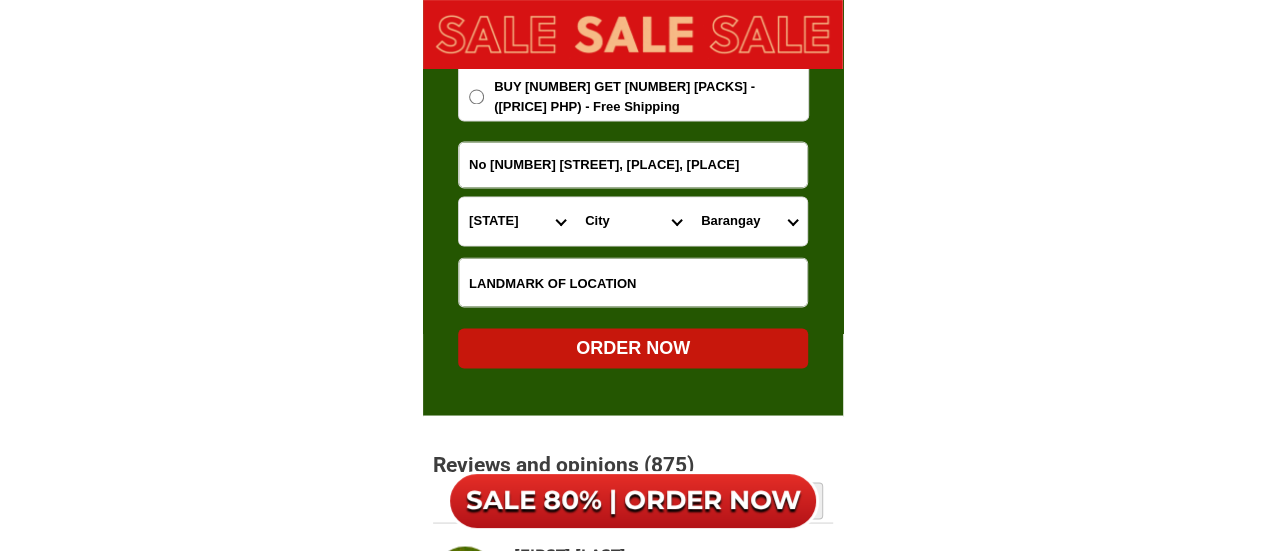 click on "City [CITY] [CITY]-[CITY] [CITY] [CITY] [CITY]-[CITY] [CITY]-[CITY] [CITY] [CITY] [CITY] [CITY]" at bounding box center [633, 221] 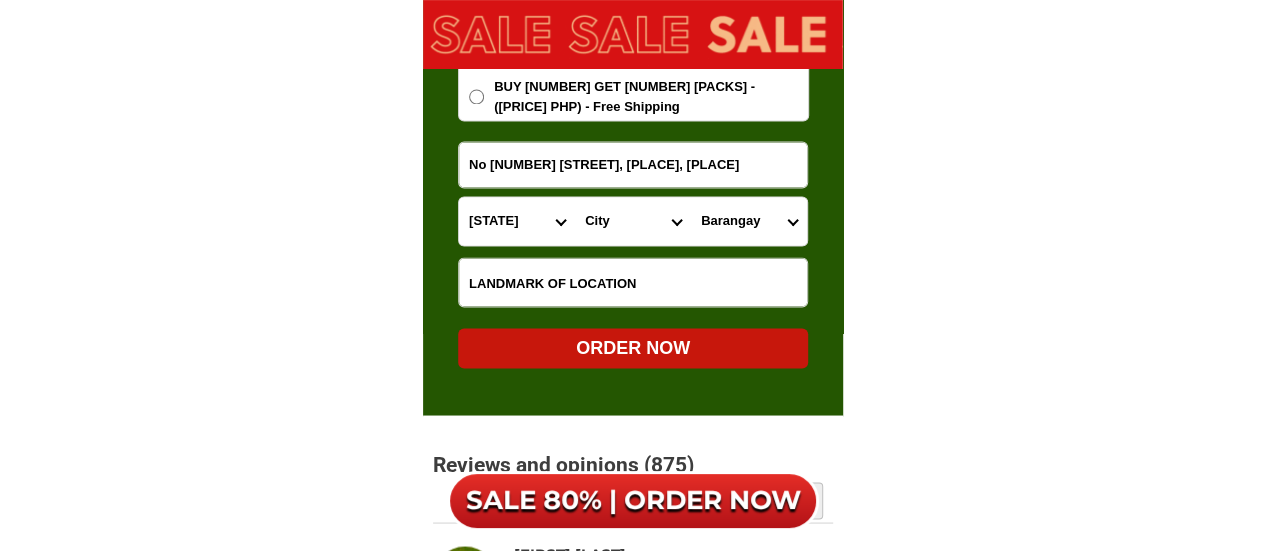 click on "Barangay [PLACE] [PLACE] [PLACE] [PLACE] [PLACE] [PLACE] [PLACE] [PLACE] [PLACE] [PLACE] [PLACE] [PLACE] [PLACE] [PLACE] [PLACE] [PLACE] [PLACE] [PLACE] [PLACE] [PLACE] [PLACE]" at bounding box center (749, 221) 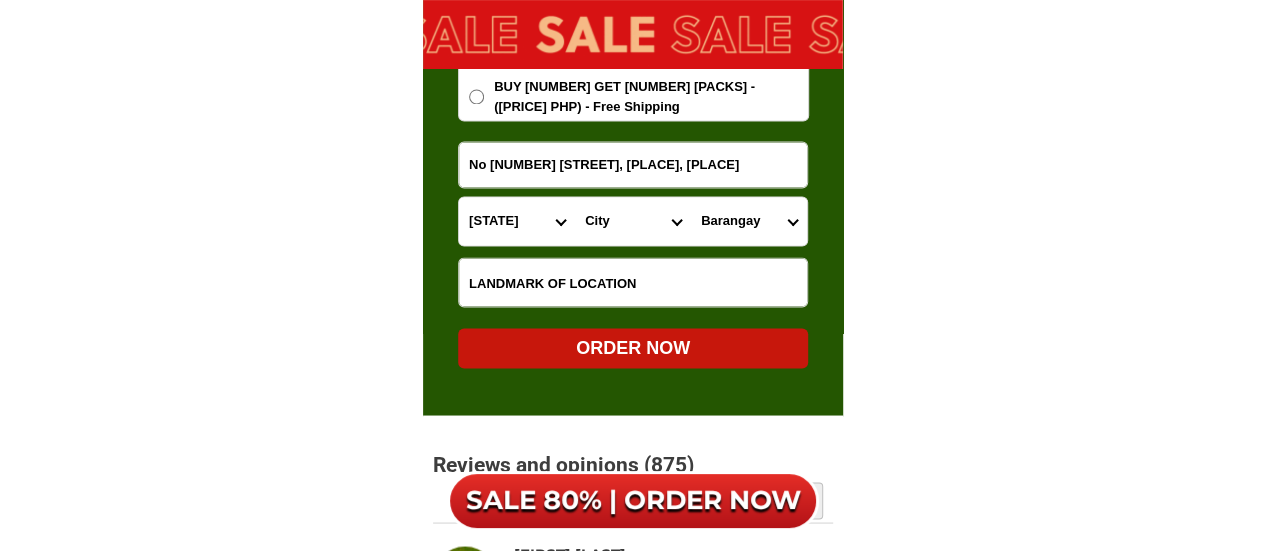 select on "[PHONE]" 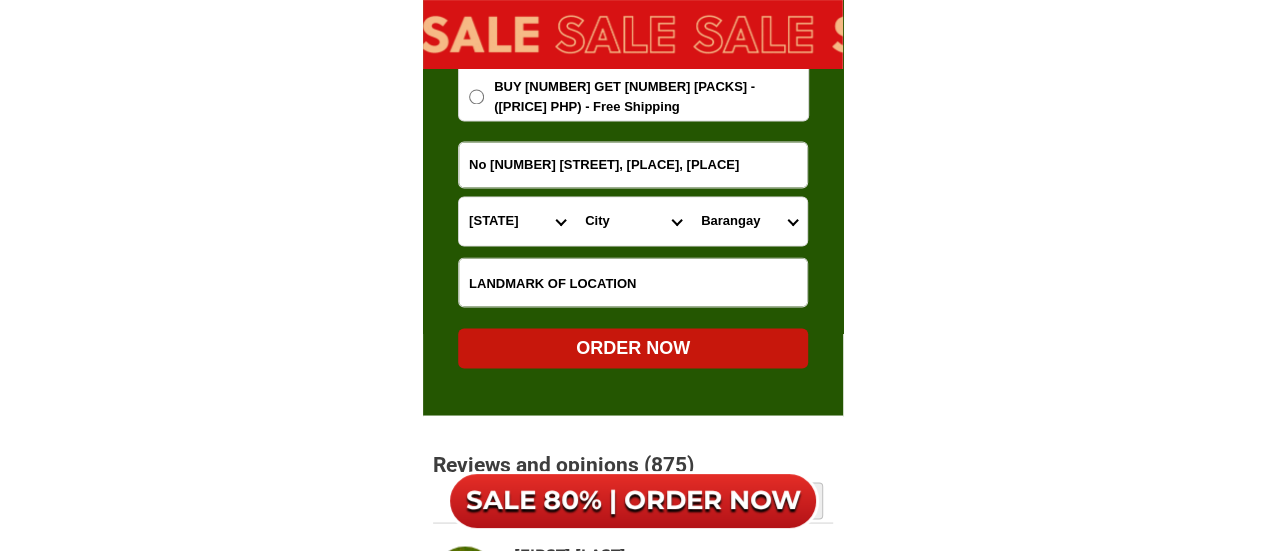 click on "Barangay [PLACE] [PLACE] [PLACE] [PLACE] [PLACE] [PLACE] [PLACE] [PLACE] [PLACE] [PLACE] [PLACE] [PLACE] [PLACE] [PLACE] [PLACE] [PLACE] [PLACE] [PLACE] [PLACE] [PLACE] [PLACE]" at bounding box center (749, 221) 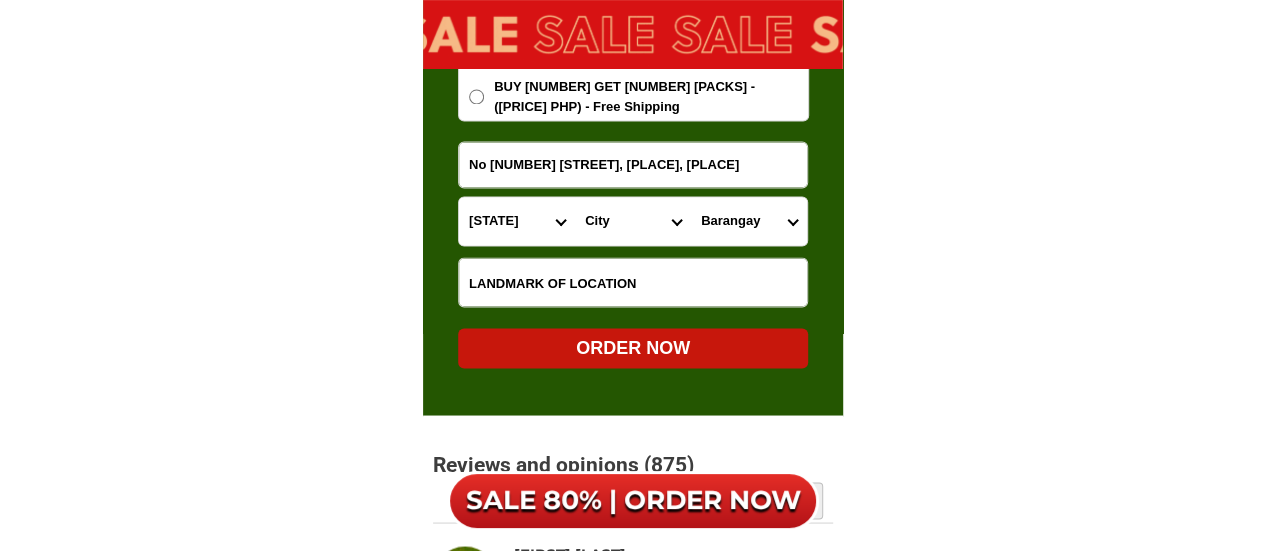drag, startPoint x: 657, startPoint y: 161, endPoint x: 452, endPoint y: 161, distance: 205 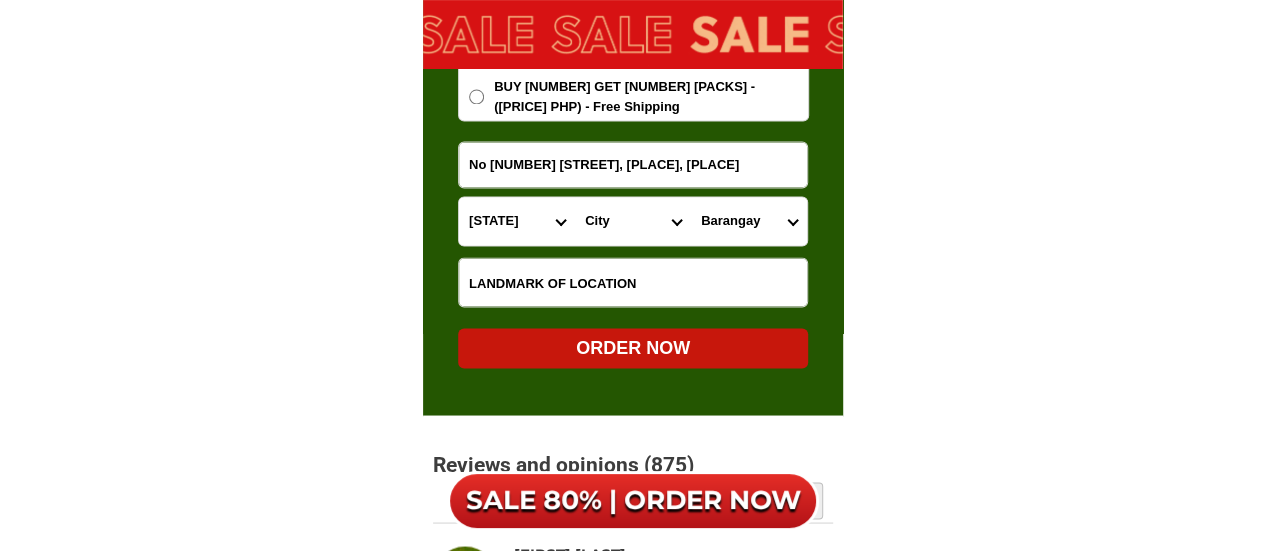 click on "complete the form to order Please select PROVINCE first [FIRST] [LAST] [PHONE] ORDER NOW No 2 baltazar st crisballi subd Province Abra Agusan-del-norte Agusan-del-sur Aklan Albay Antique Apayao Aurora Basilan Bataan Batanes Batangas Benguet Biliran Bohol Bukidnon BulacanCagayan Camarines-norte Camarines-sur Camiguin Capiz Catanduanes Cavite Cebu Cotabato Davao-de-oro Davao-del-norte Davao-del-sur Davao-occidental Davao-oriental Dinagat-islands Eastern-samar Guimaras Ifugao Ilocos-norte Ilocos-sur Iloilo Isabela Kalinga La-union Laguna Lanao-del-norte Lanao-del-sur Leyte Maguindanao Marinduque Masbate Metro-manila Misamis-occidental Misamis-oriental Mountain-province Negros-occidental Negros-oriental Northern-samar Nueva-ecija Nueva-vizcaya Occidental-mindoro Oriental-mindoro Palawan Pampanga Pangasinan Quezon Quirino Rizal Romblon Sarangani Siquijor Sorsogon South-cotabato Southern-leyte Sultan-kudarat Sulu Surigao-del-norte Surigao-del-sur Tarlac Tawi-tawi Western-samar Zambales Zamboanga-del-norte [CITY]" at bounding box center [633, 73] 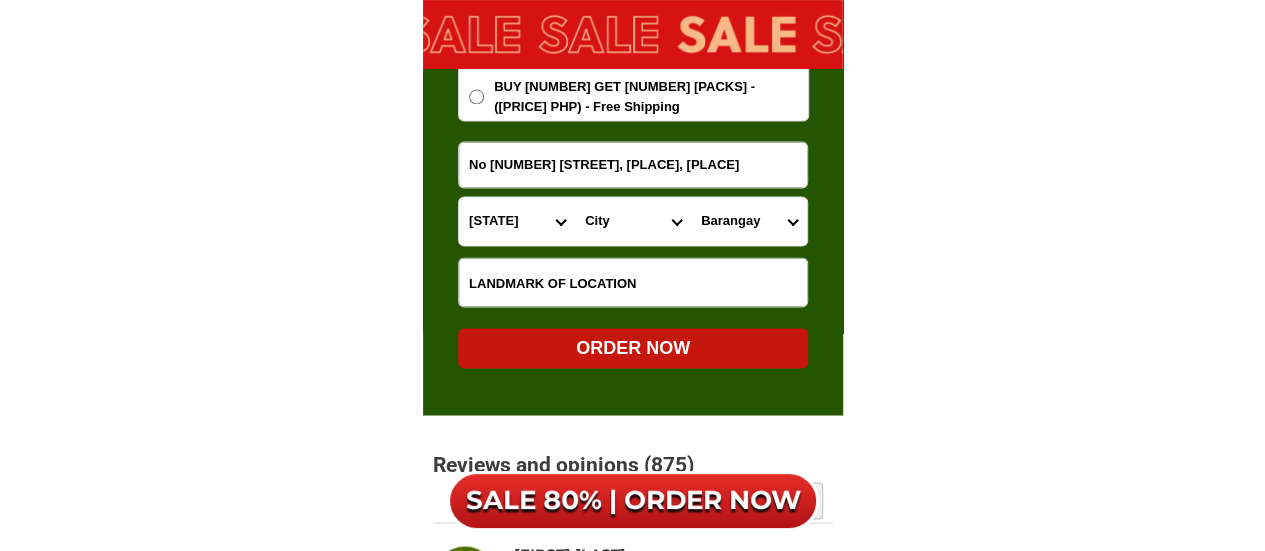 click on "Barangay [PLACE] [PLACE] [PLACE] [PLACE] [PLACE] [PLACE] [PLACE] [PLACE] [PLACE] [PLACE] [PLACE] [PLACE] [PLACE] [PLACE] [PLACE] [PLACE] [PLACE] [PLACE] [PLACE] [PLACE] [PLACE]" at bounding box center (749, 221) 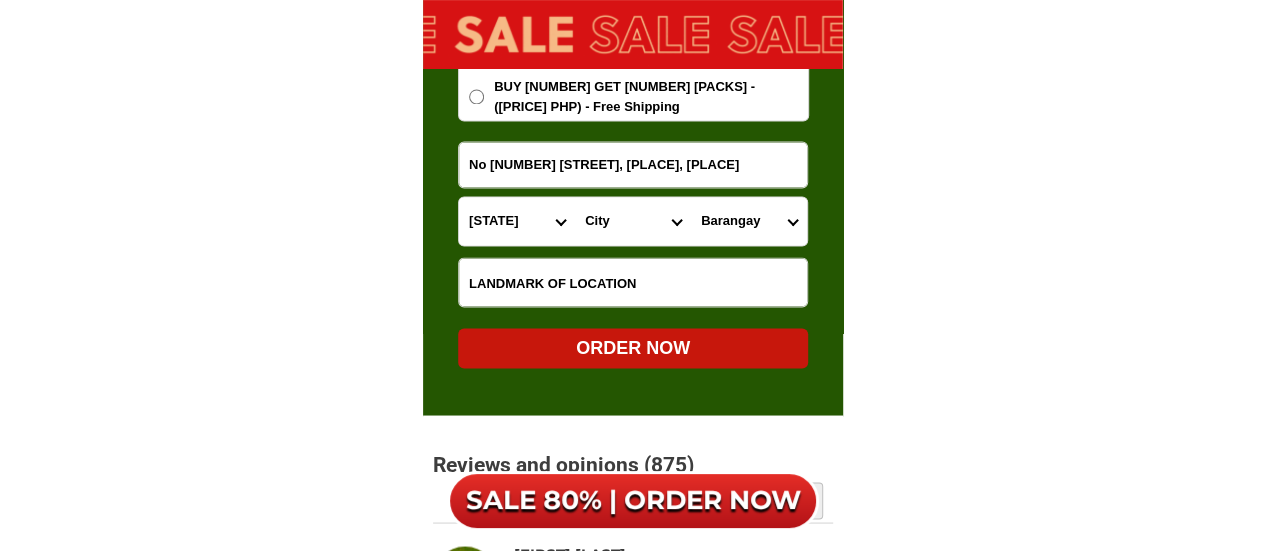 click on "Barangay [PLACE] [PLACE] [PLACE] [PLACE] [PLACE] [PLACE] [PLACE] [PLACE] [PLACE] [PLACE] [PLACE] [PLACE] [PLACE] [PLACE] [PLACE] [PLACE] [PLACE] [PLACE] [PLACE] [PLACE] [PLACE]" at bounding box center [749, 221] 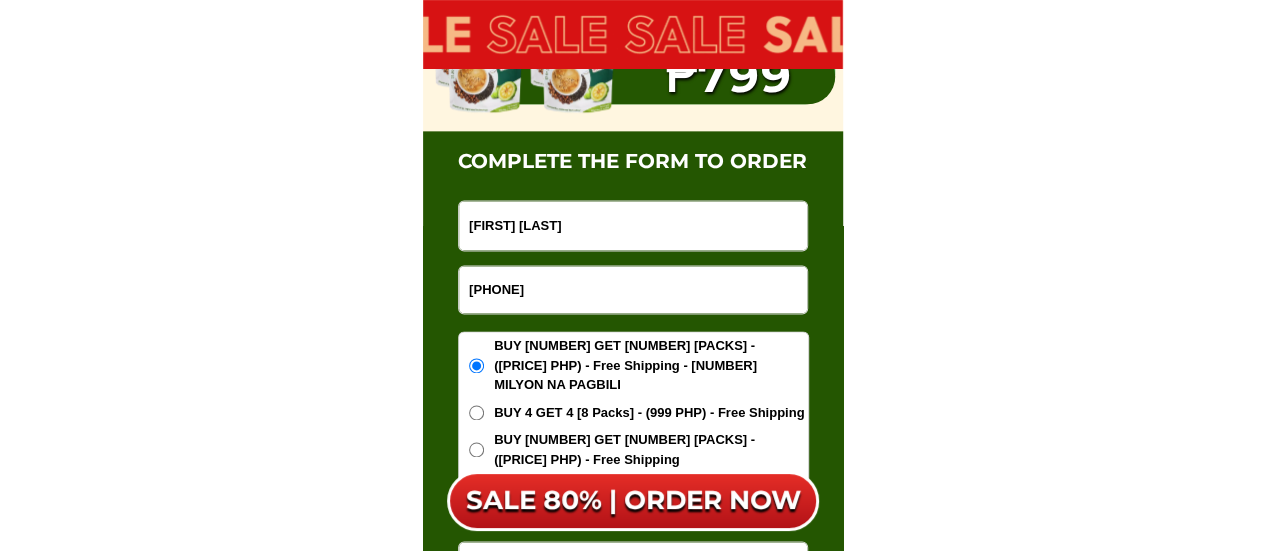 scroll, scrollTop: 13012, scrollLeft: 0, axis: vertical 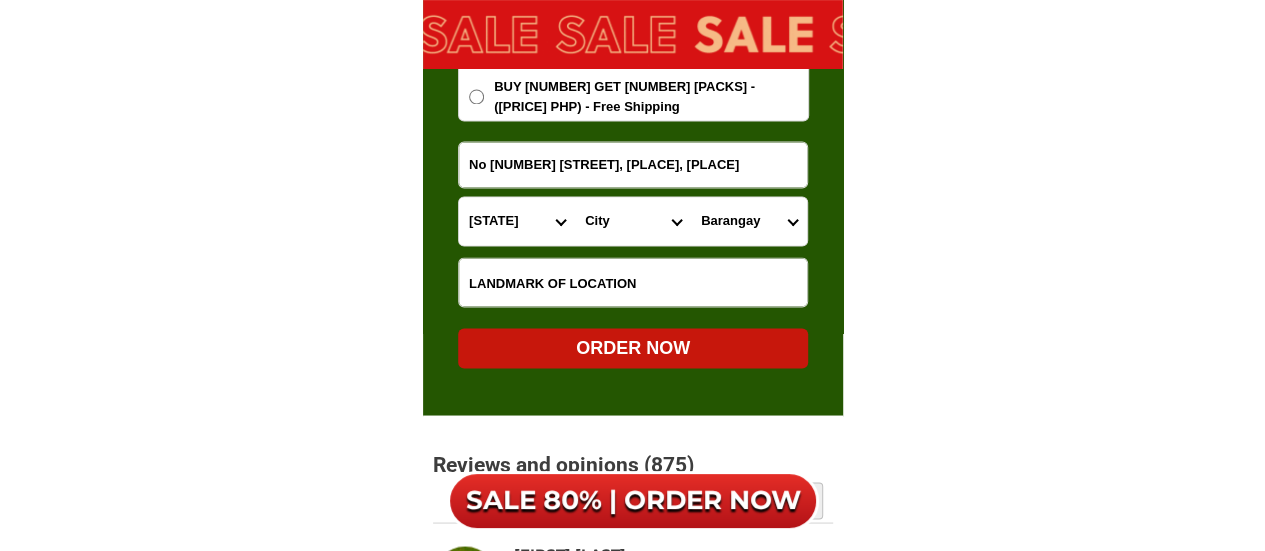 click on "ORDER NOW" at bounding box center (633, 347) 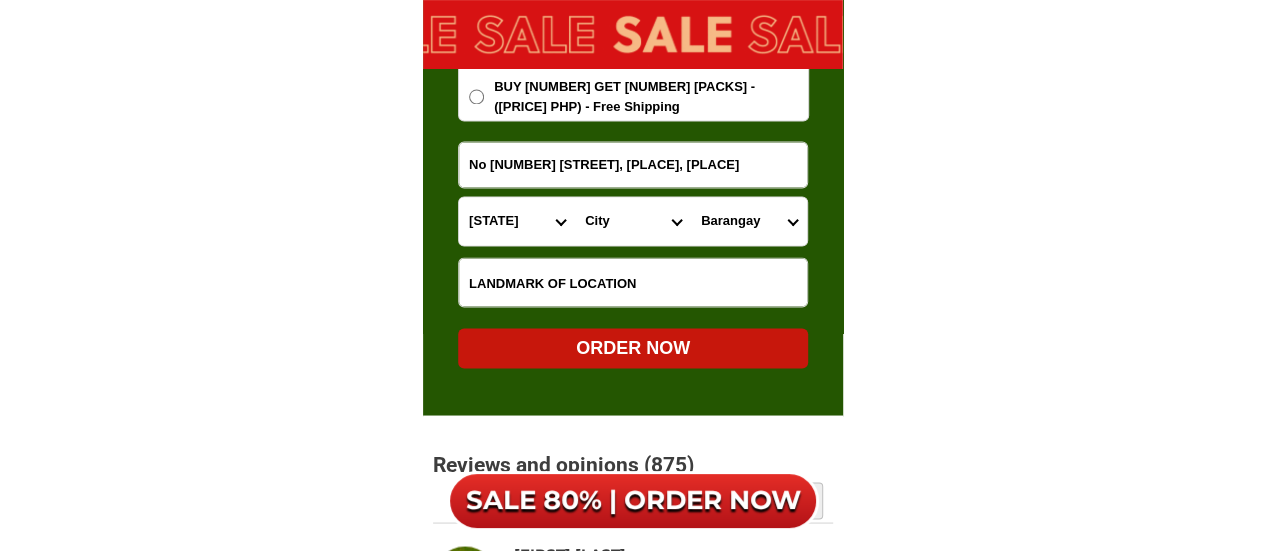 radio on "true" 